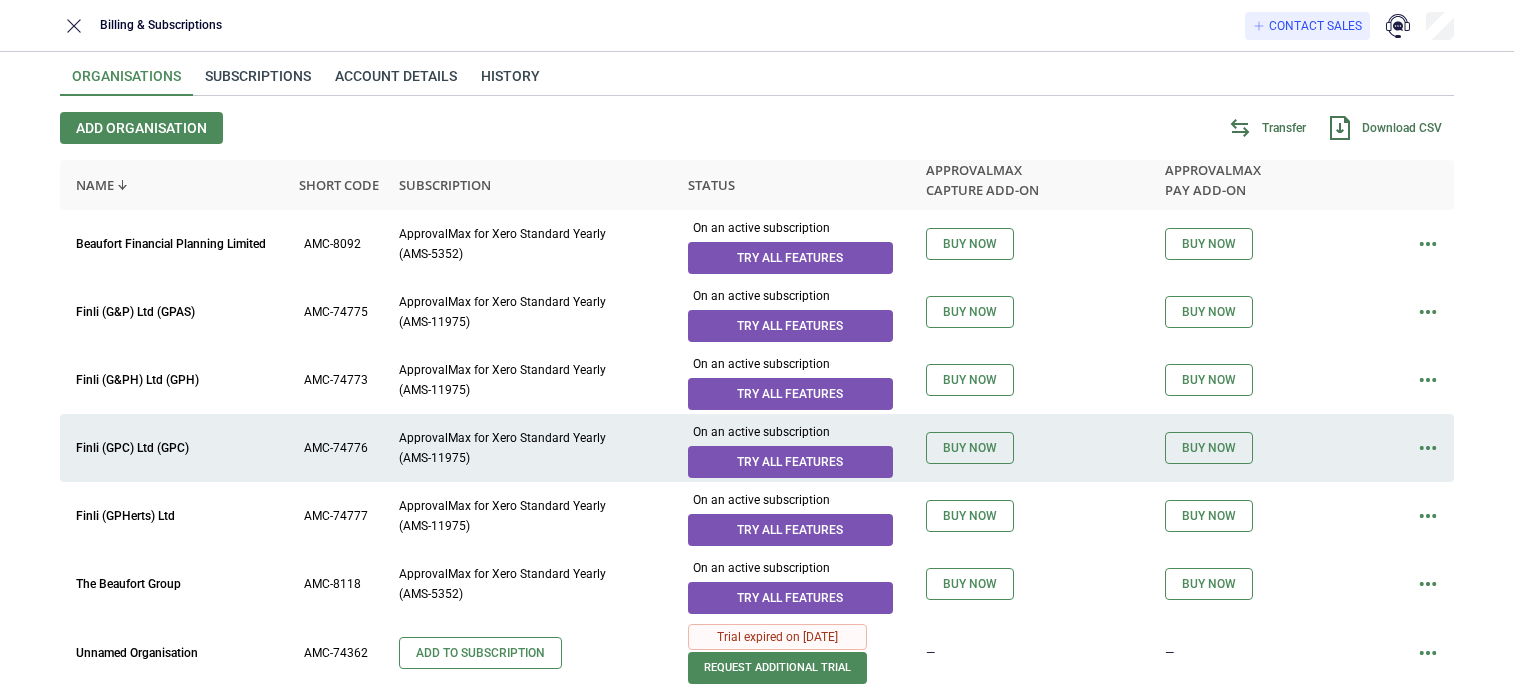 scroll, scrollTop: 0, scrollLeft: 0, axis: both 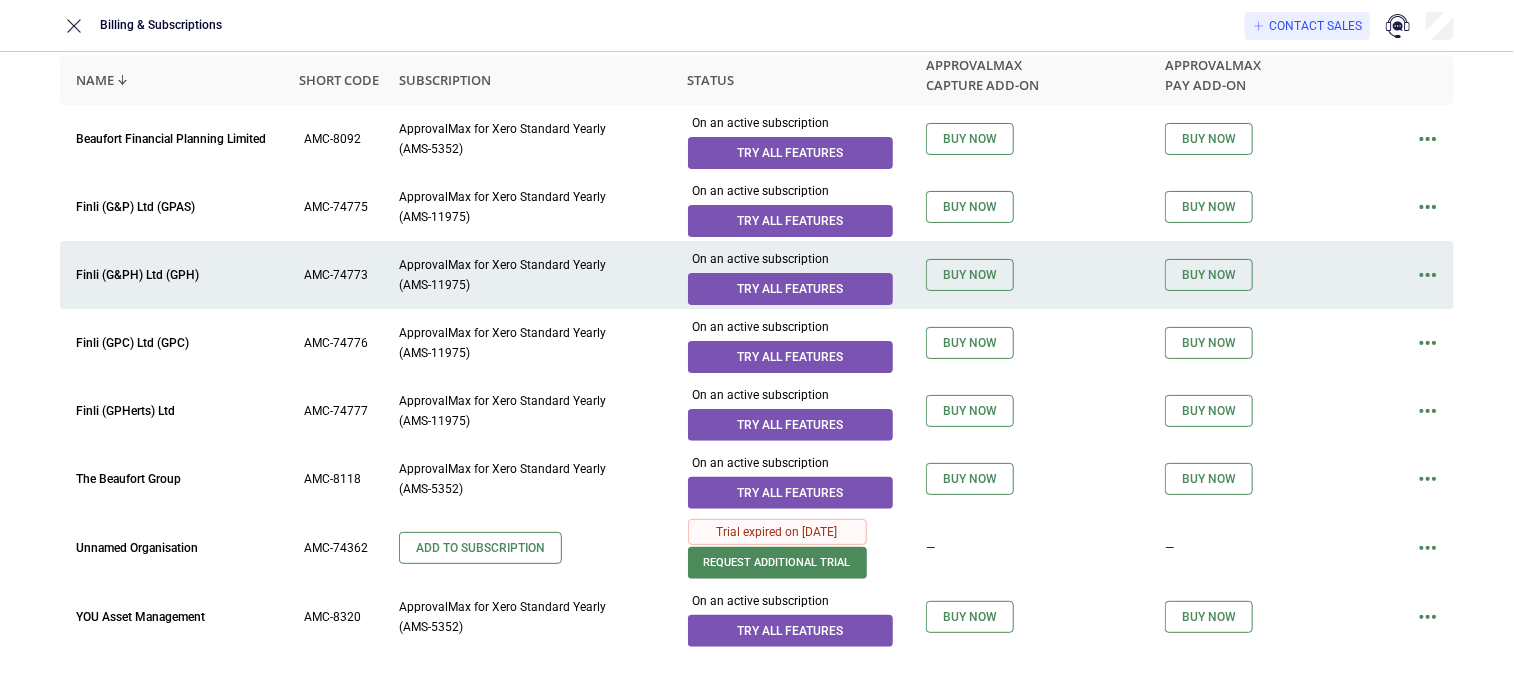 click on "ApprovalMax for Xero Standard Yearly (AMS-11975)" at bounding box center [516, 275] 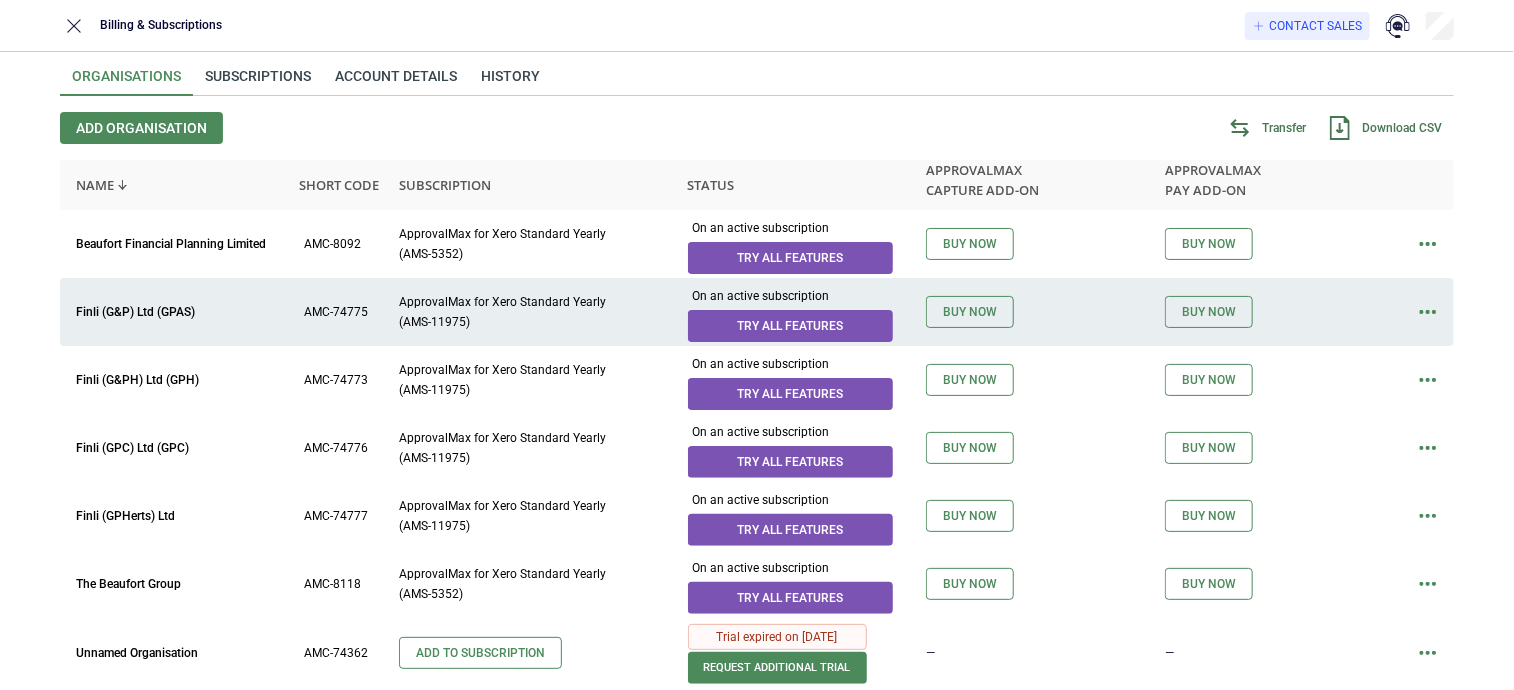 scroll, scrollTop: 0, scrollLeft: 0, axis: both 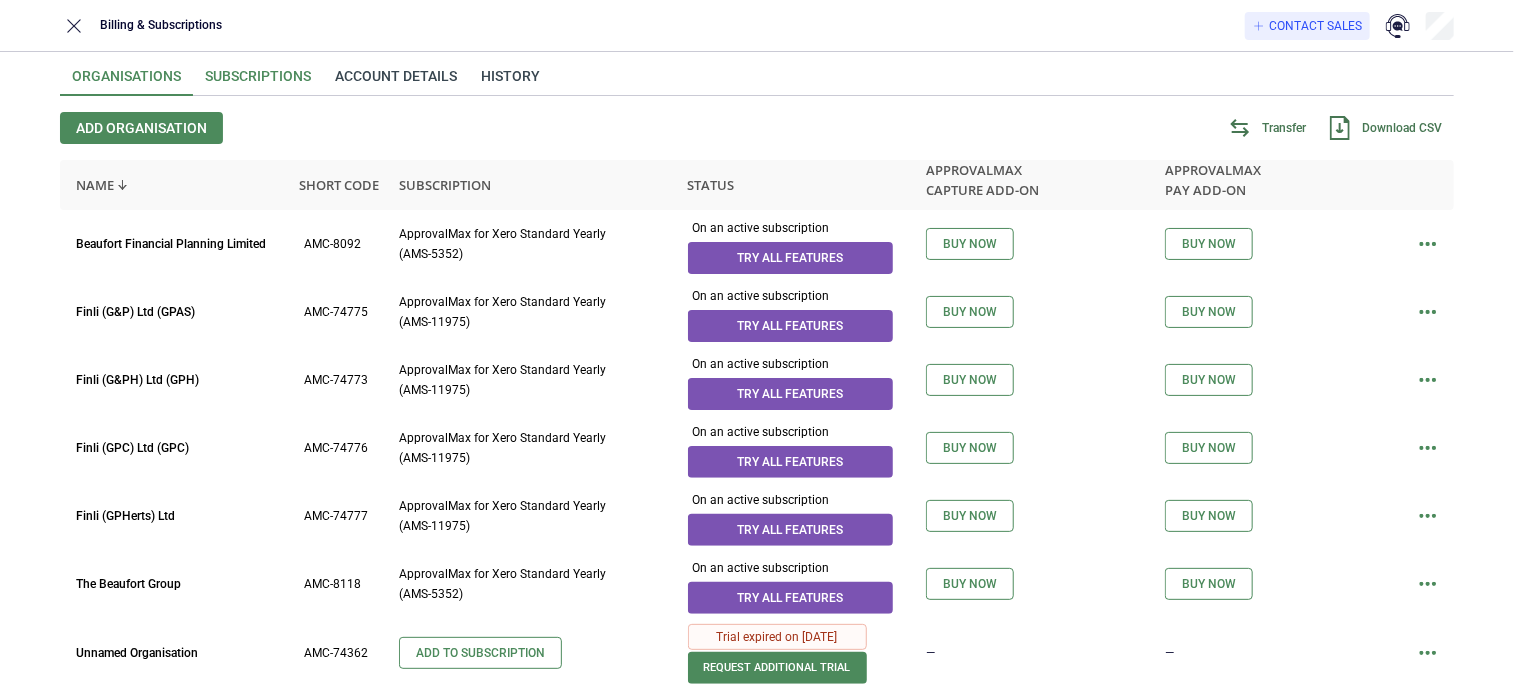 click on "Subscriptions" at bounding box center (258, 82) 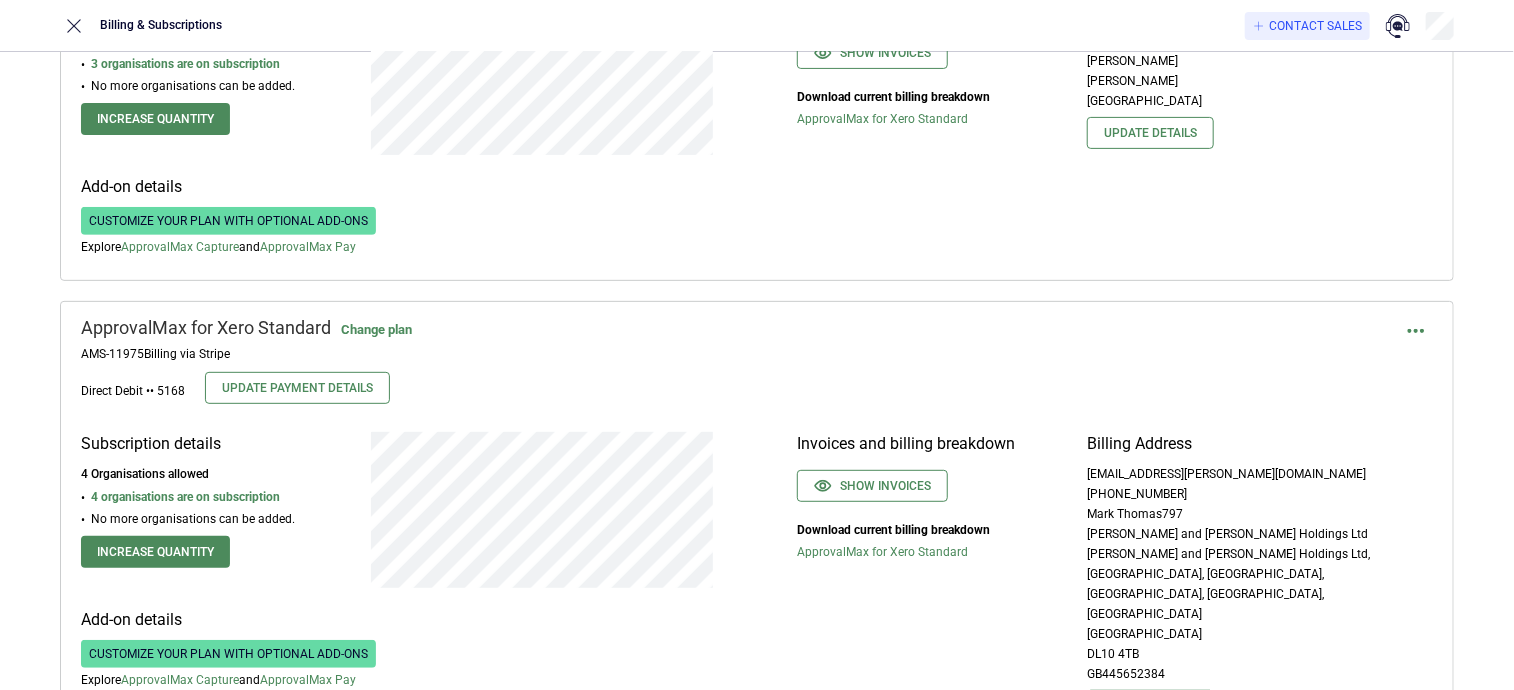 scroll, scrollTop: 442, scrollLeft: 0, axis: vertical 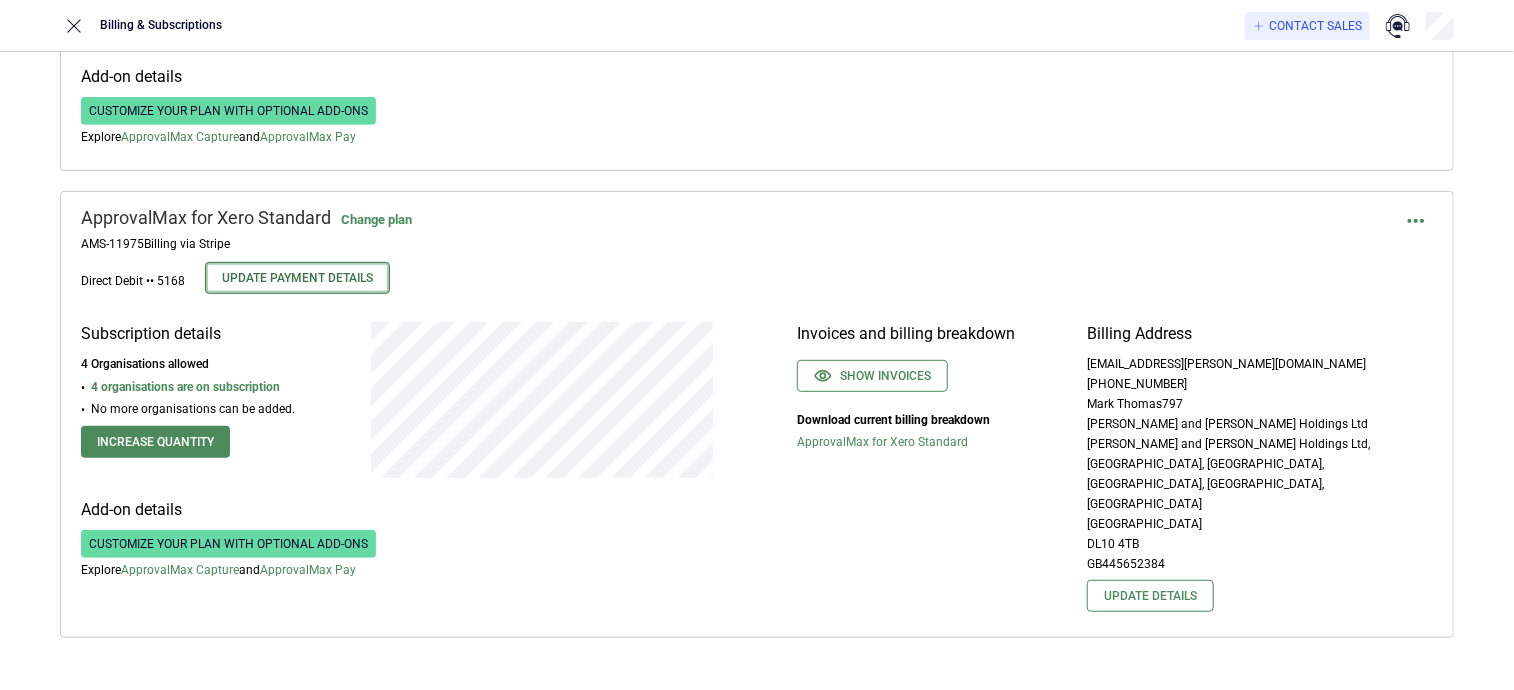 click on "Update Payment Details" at bounding box center (297, 278) 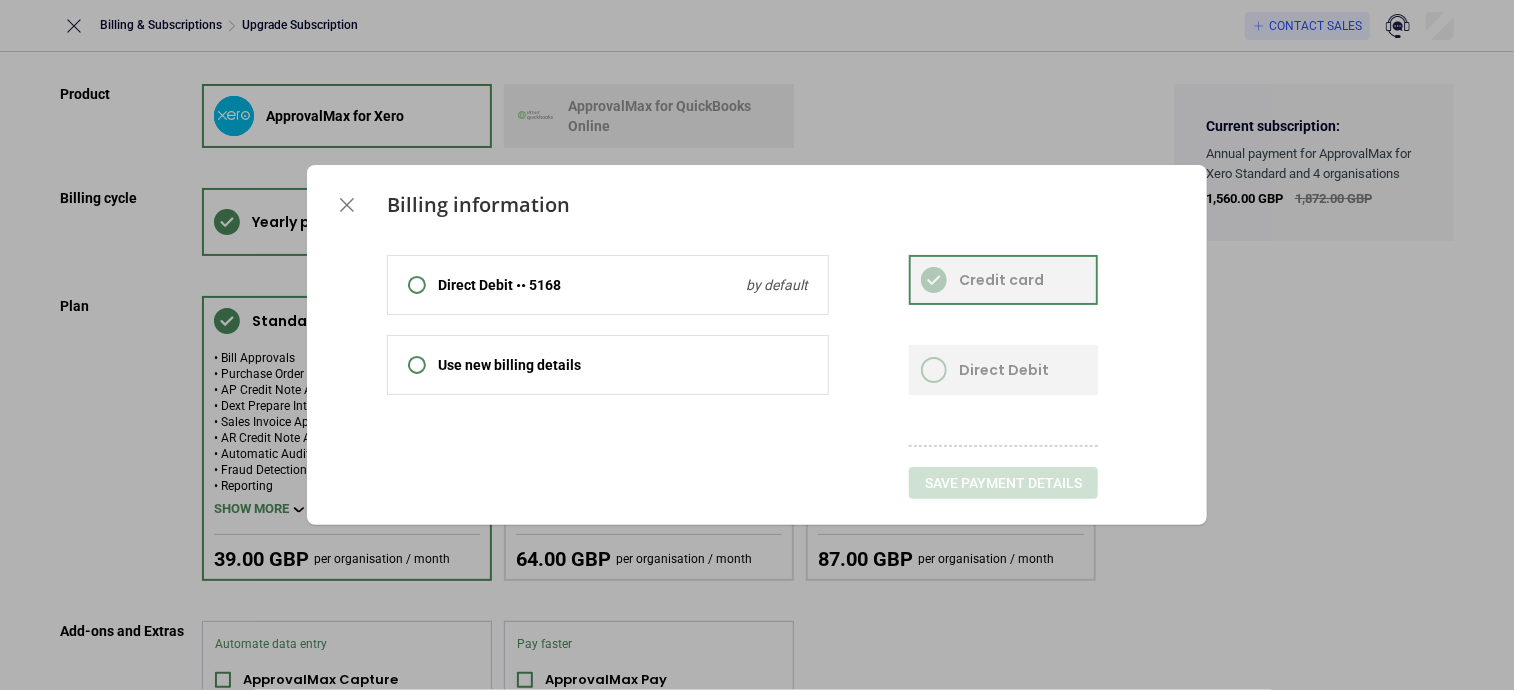 click on "Billing information Direct Debit •• 5168 by default Use new billing details Credit card Direct Debit Save payment details" at bounding box center (757, 345) 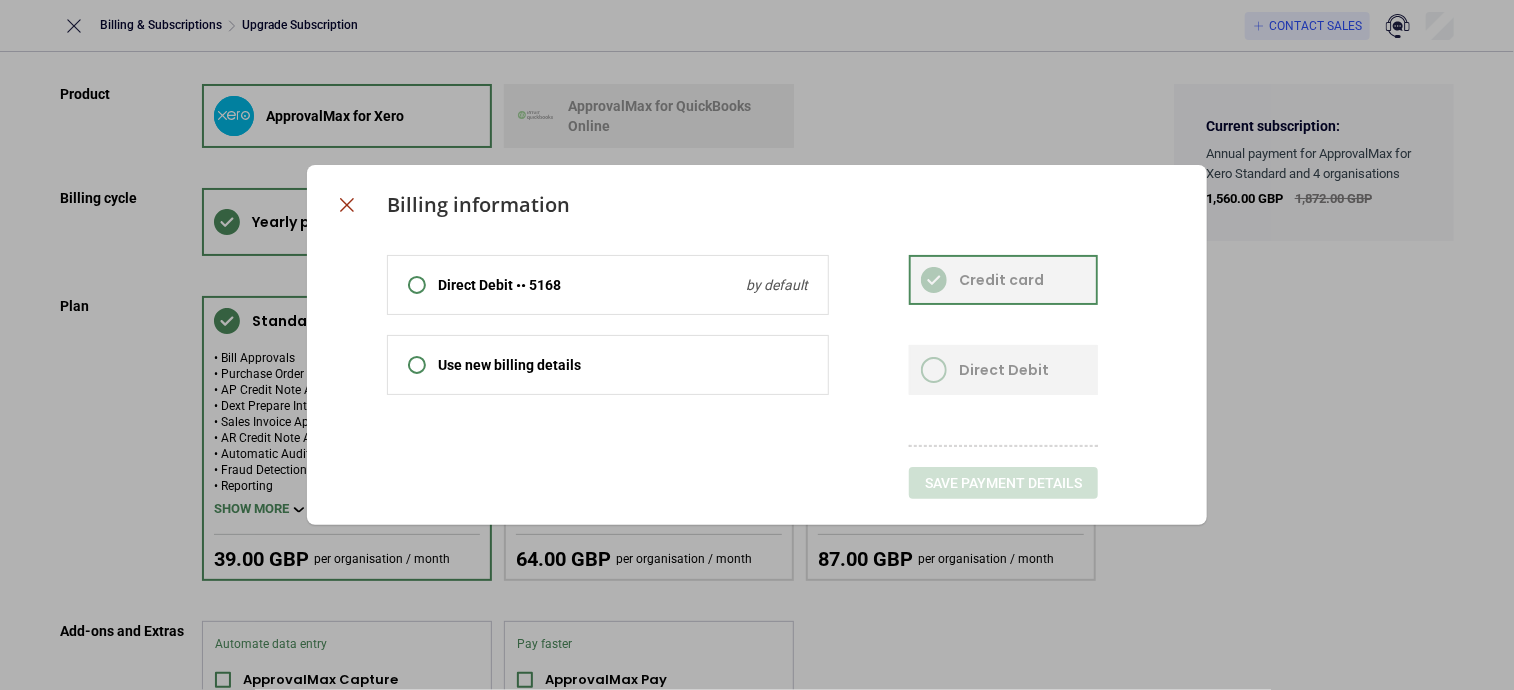 click 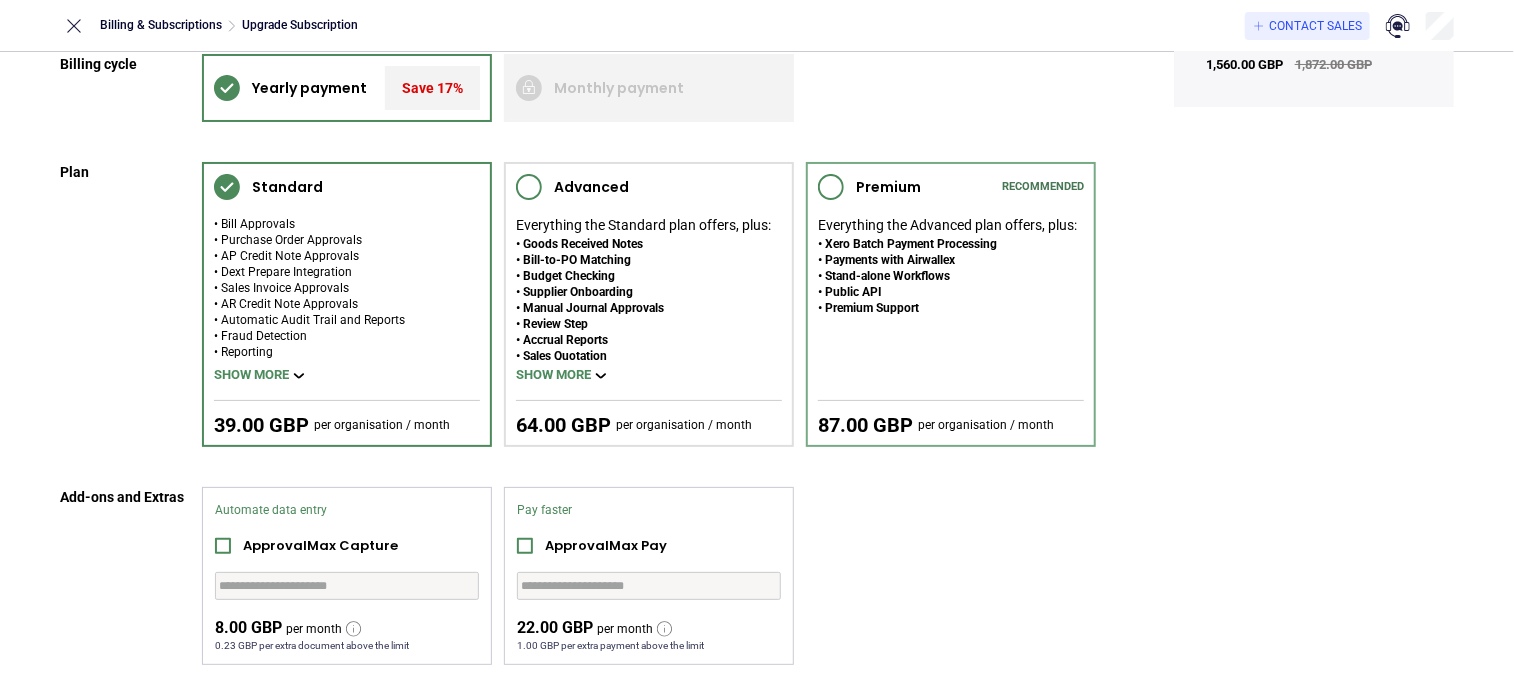scroll, scrollTop: 0, scrollLeft: 0, axis: both 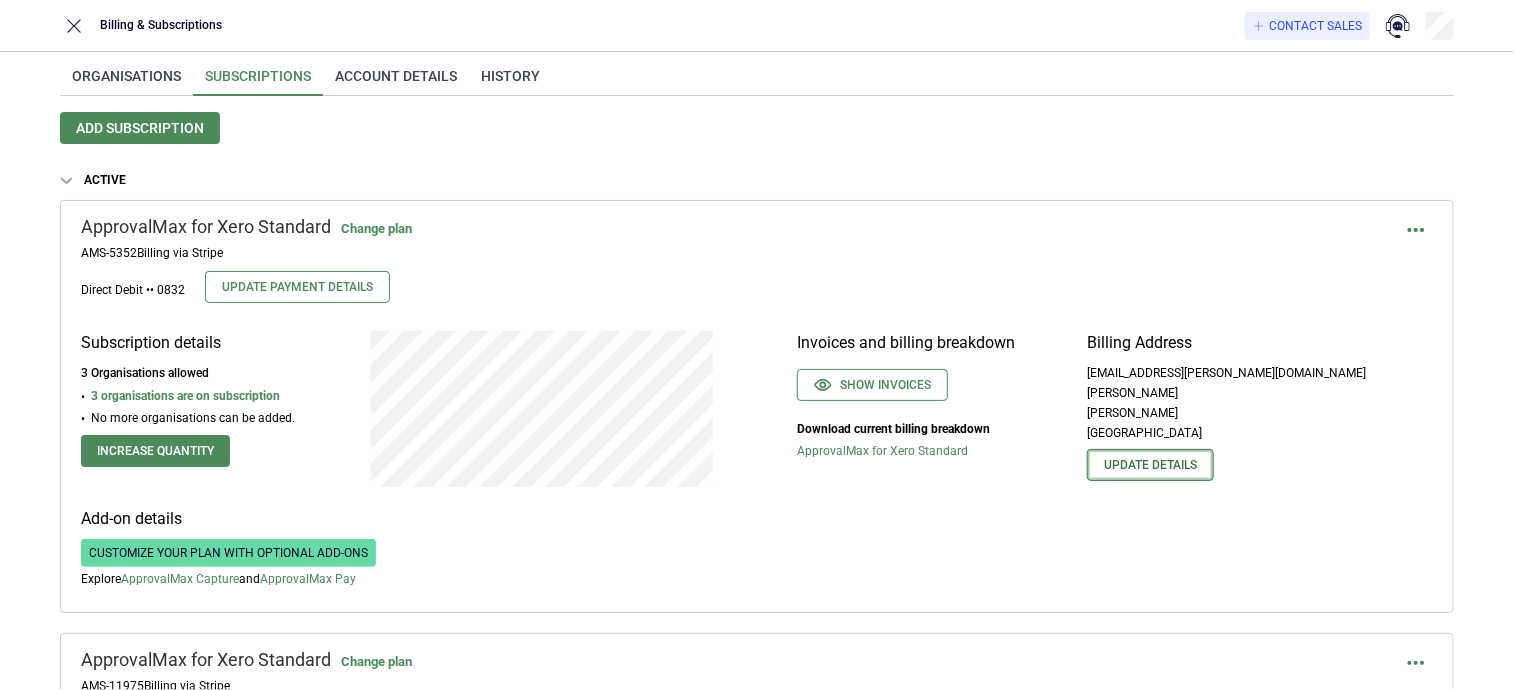 click on "Update details" at bounding box center (1150, 465) 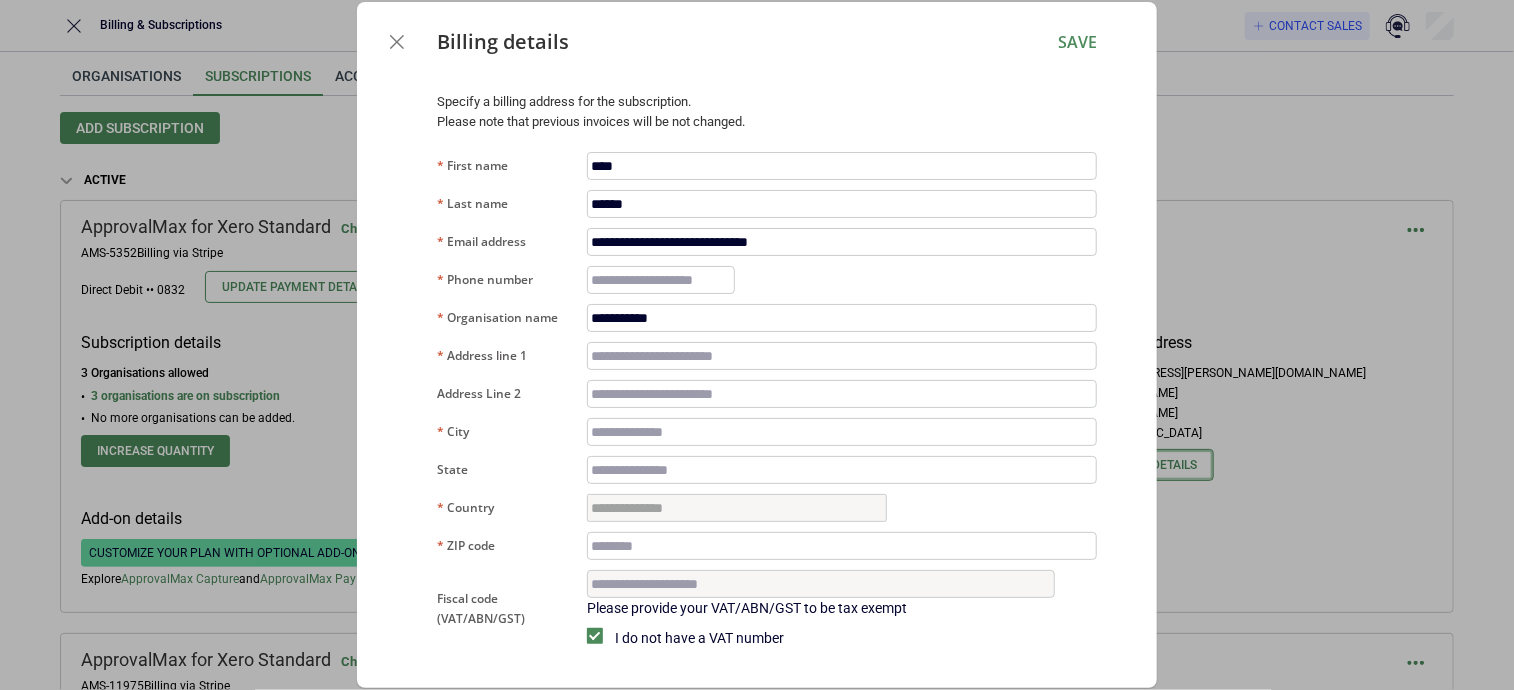 type 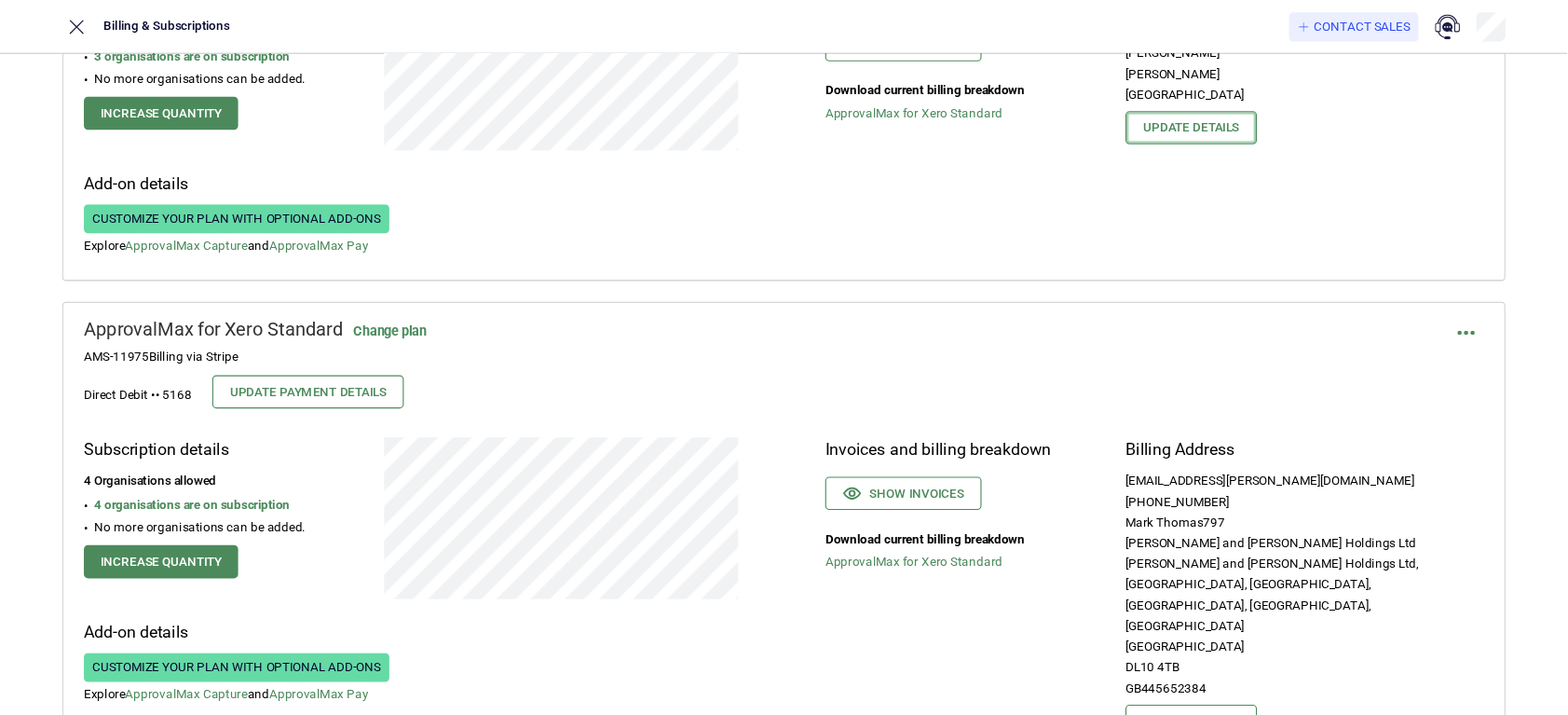 scroll, scrollTop: 226, scrollLeft: 0, axis: vertical 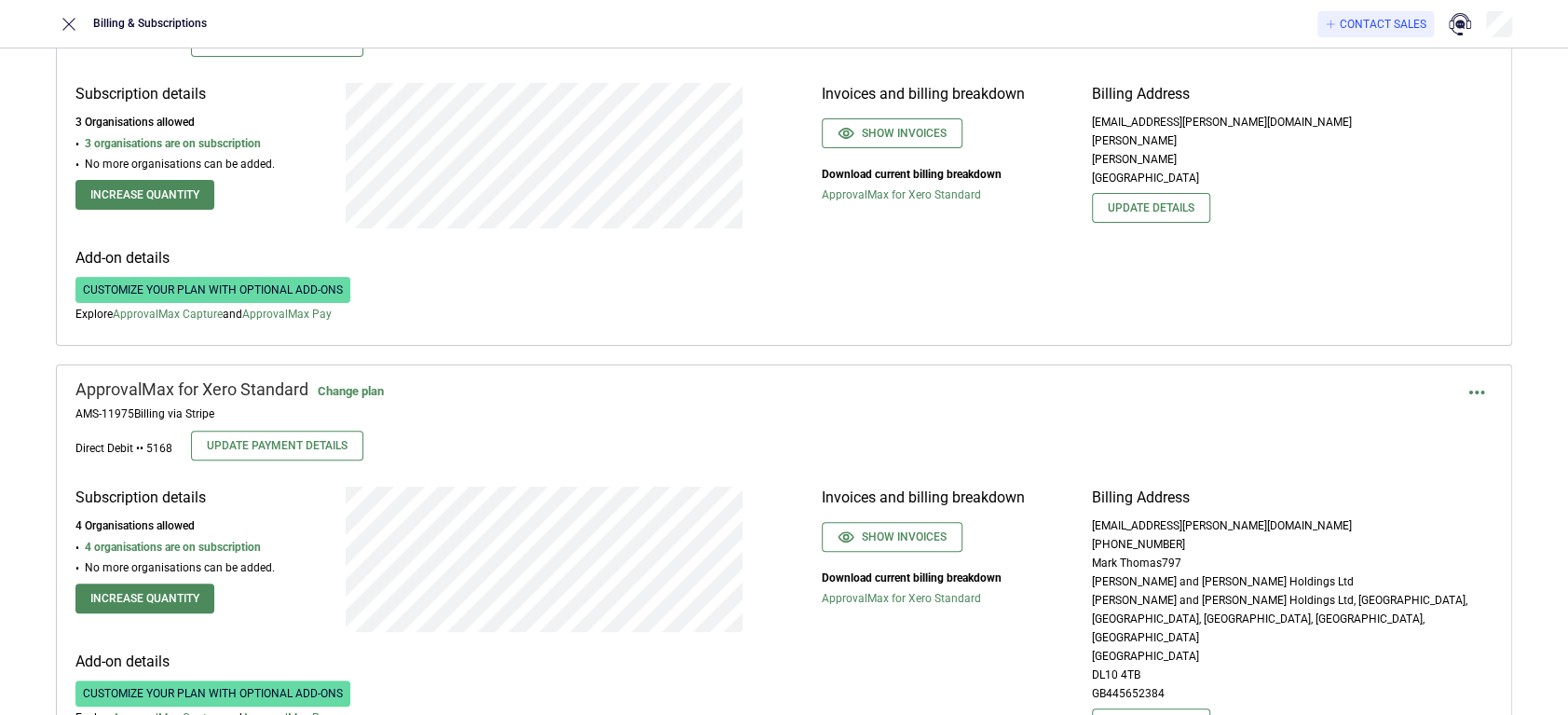 drag, startPoint x: 1359, startPoint y: 11, endPoint x: 1037, endPoint y: 353, distance: 469.73184 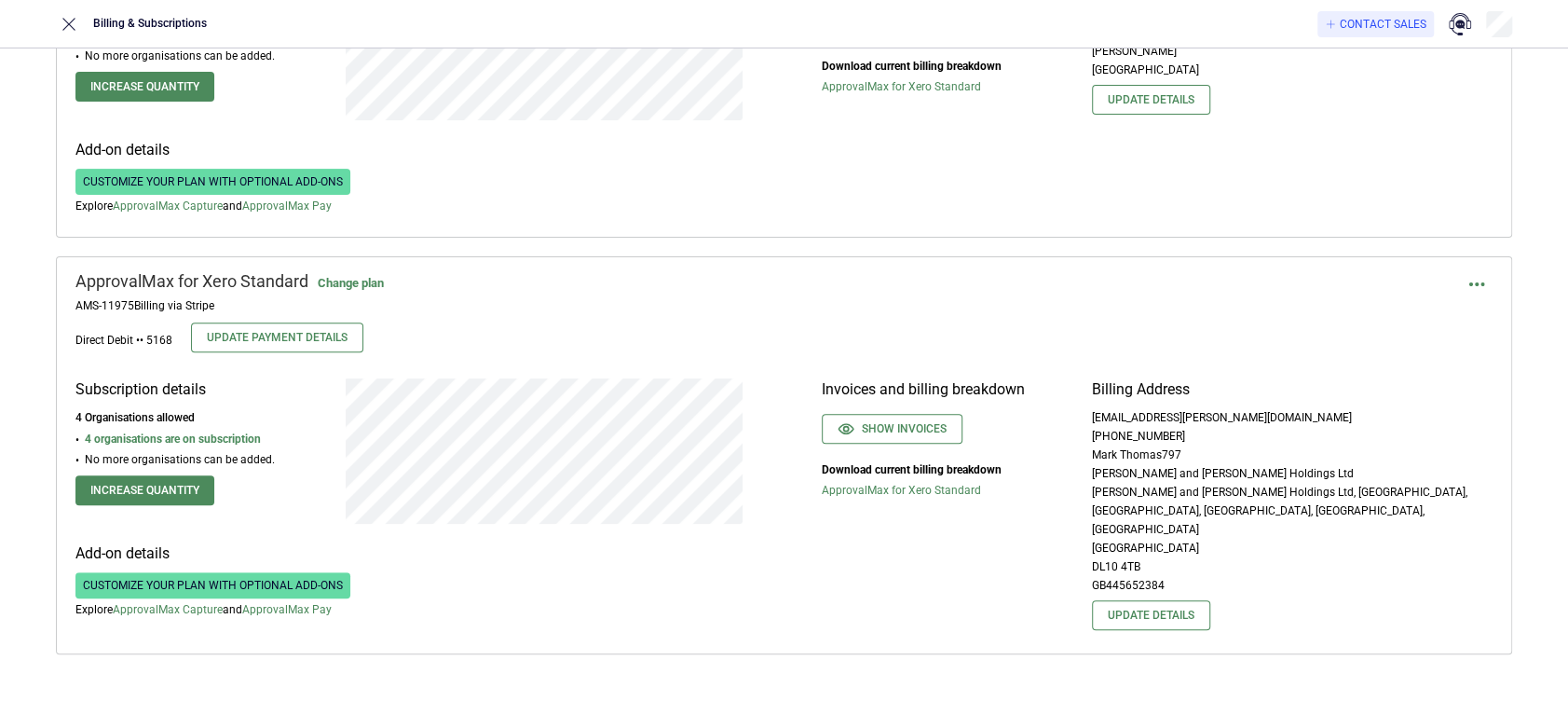 scroll, scrollTop: 340, scrollLeft: 0, axis: vertical 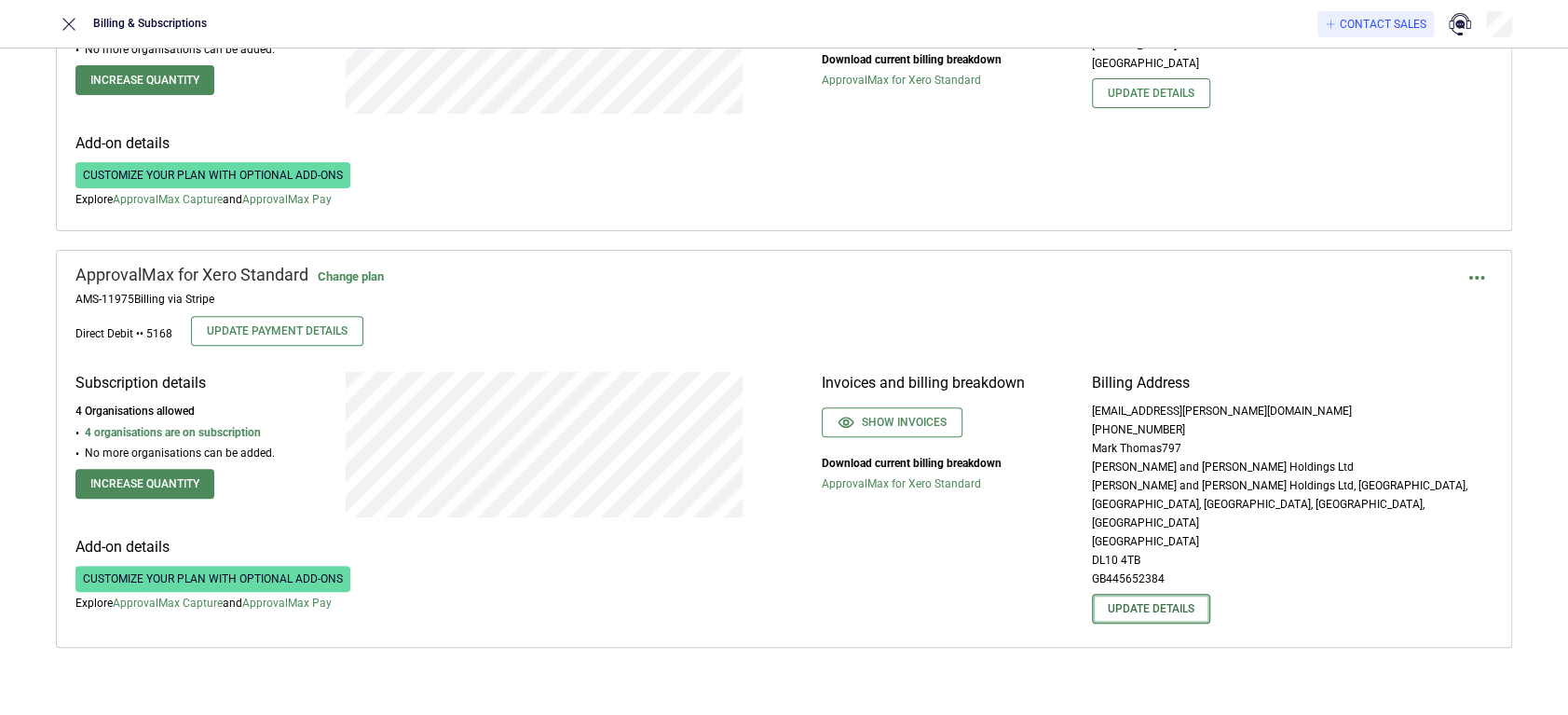 click on "Update details" at bounding box center [1151, 609] 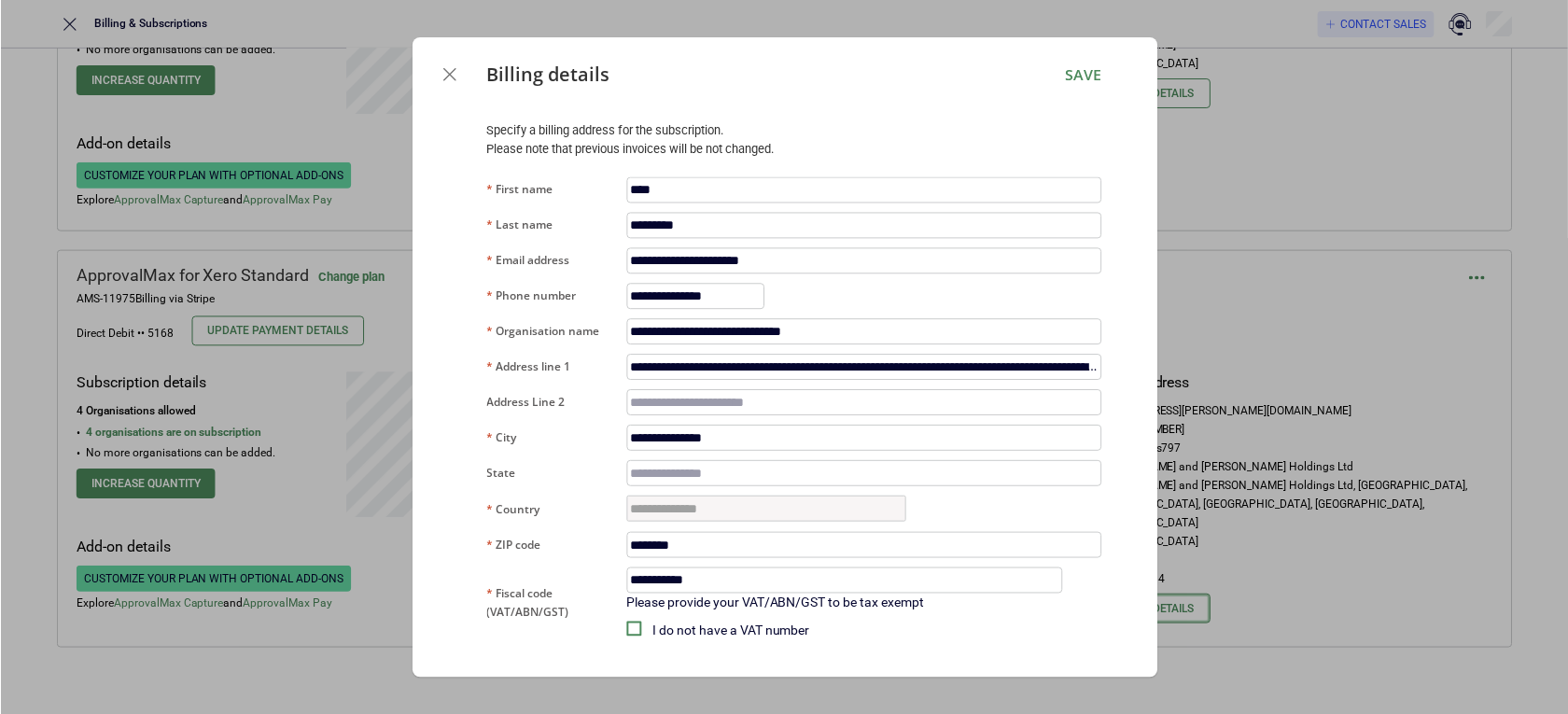 scroll, scrollTop: 341, scrollLeft: 0, axis: vertical 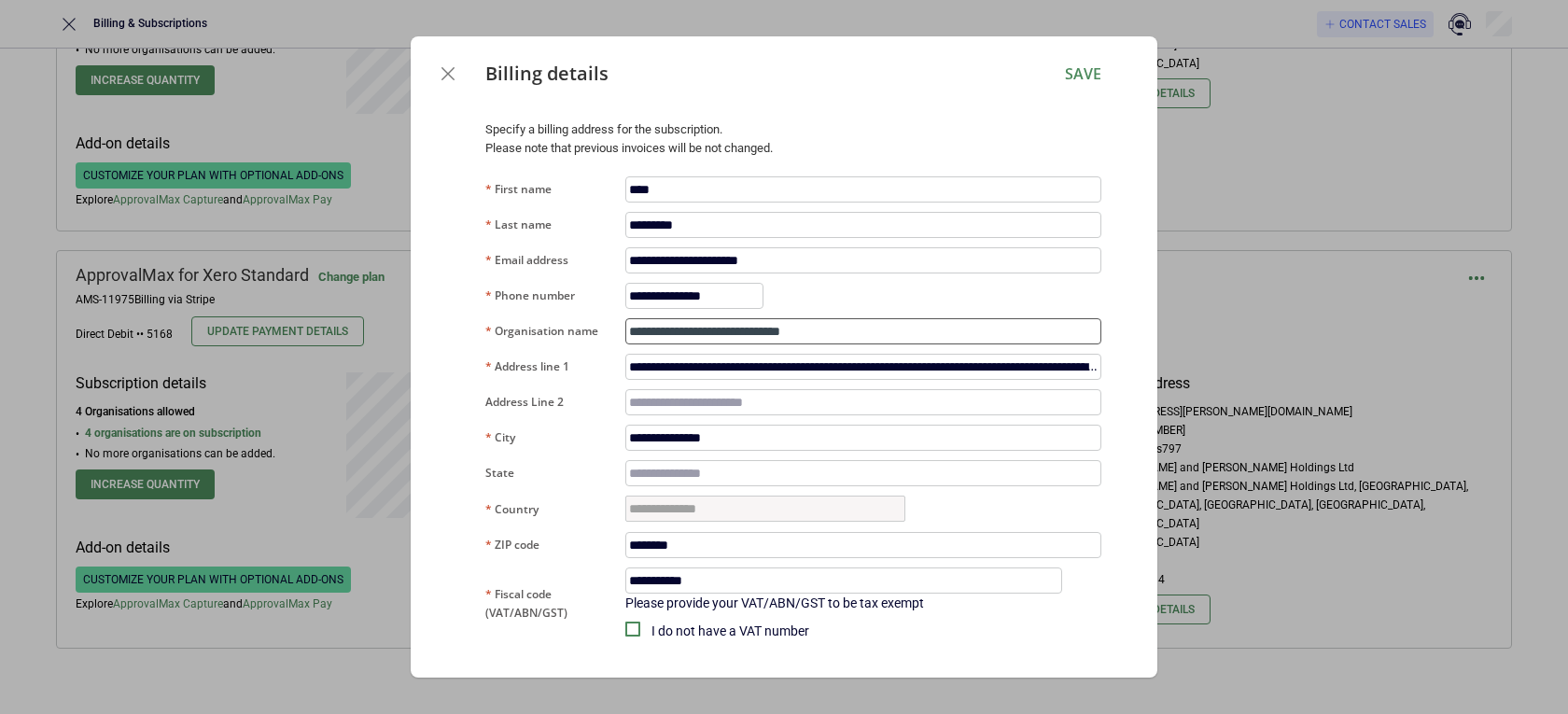 click on "**********" at bounding box center [863, 331] 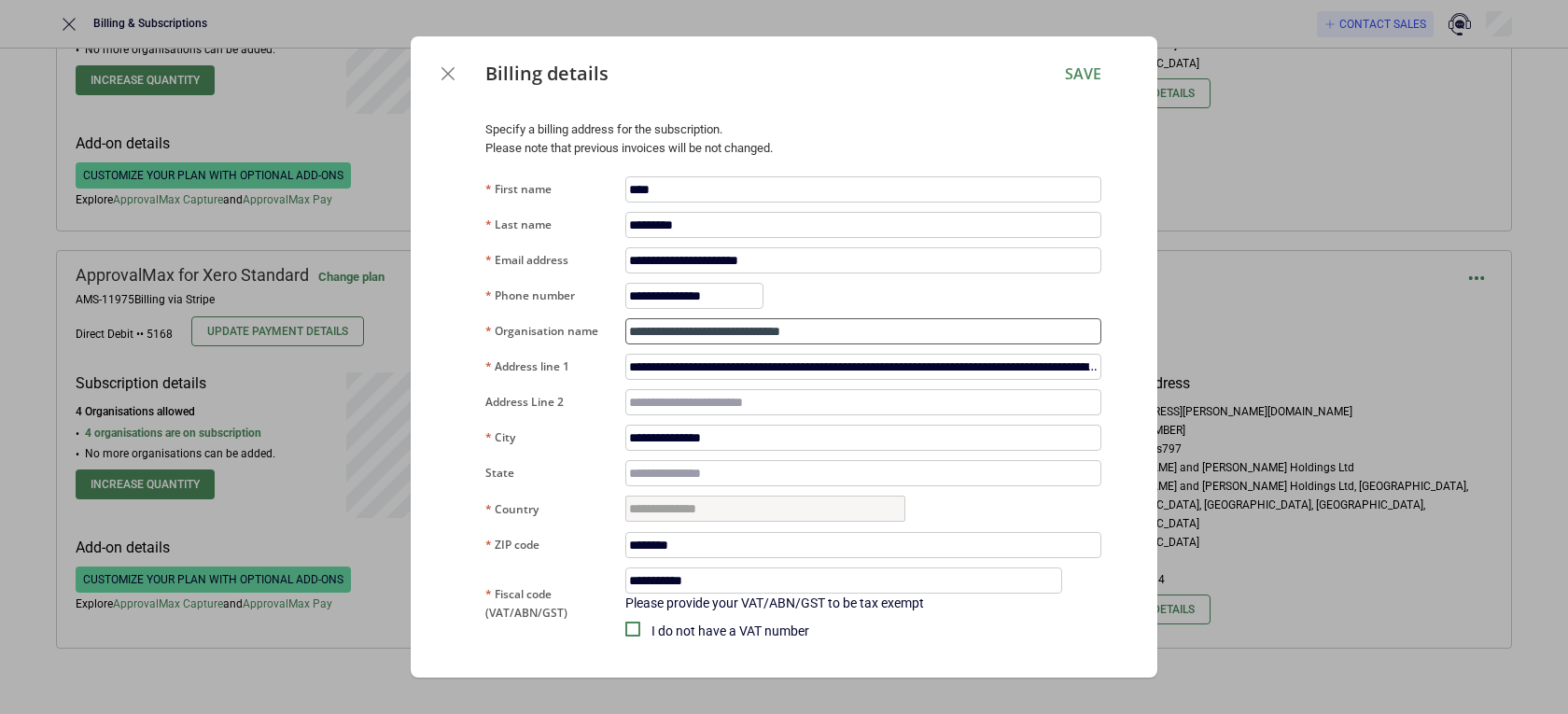 type on "*" 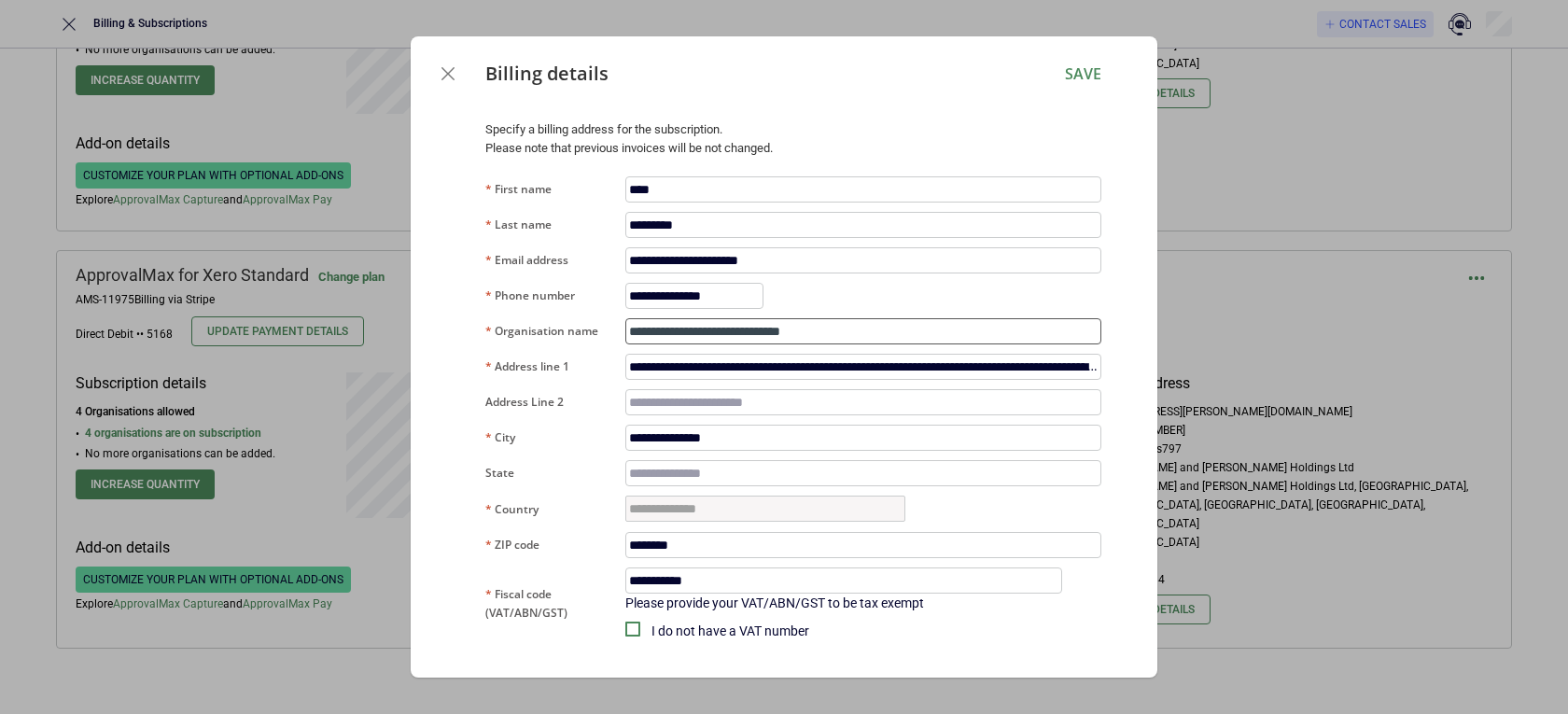 type on "**********" 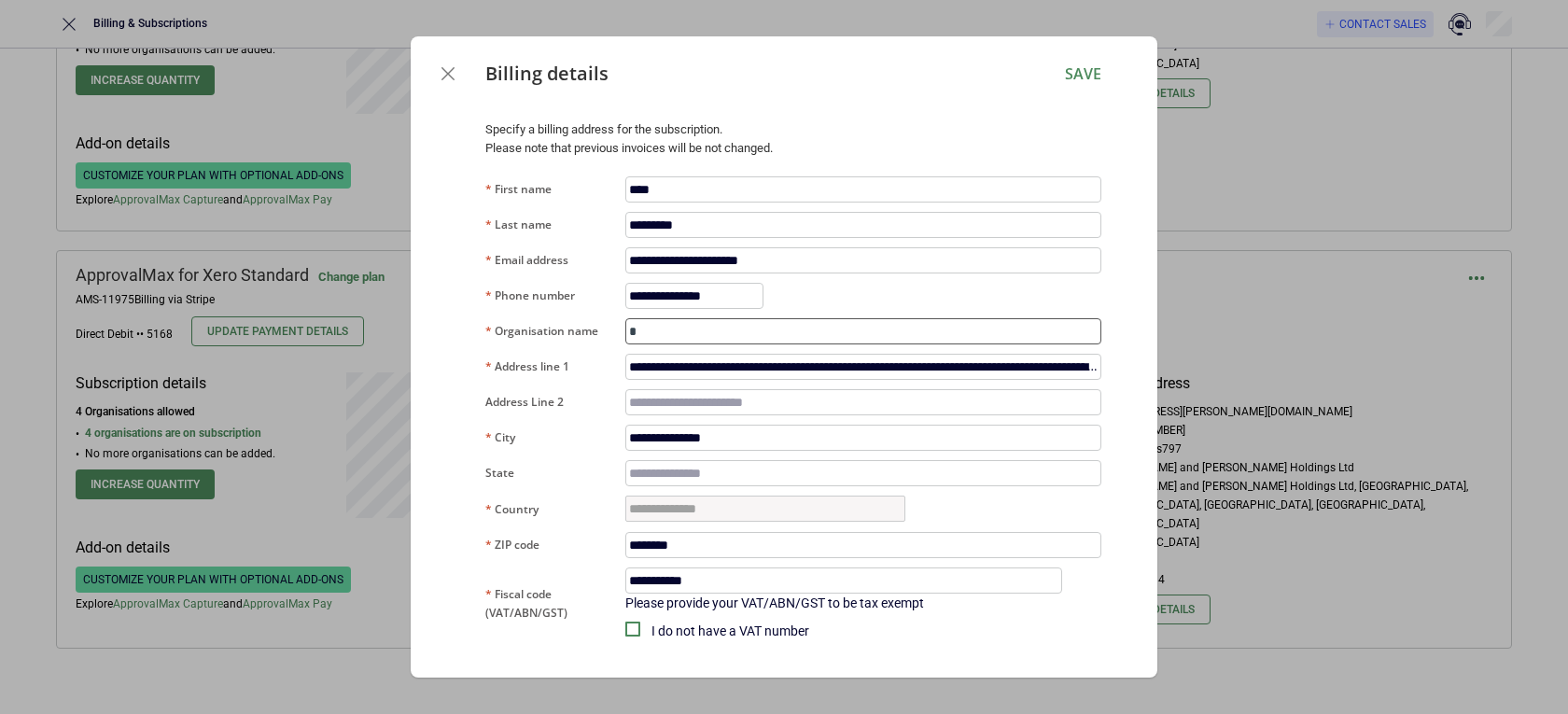 type on "**" 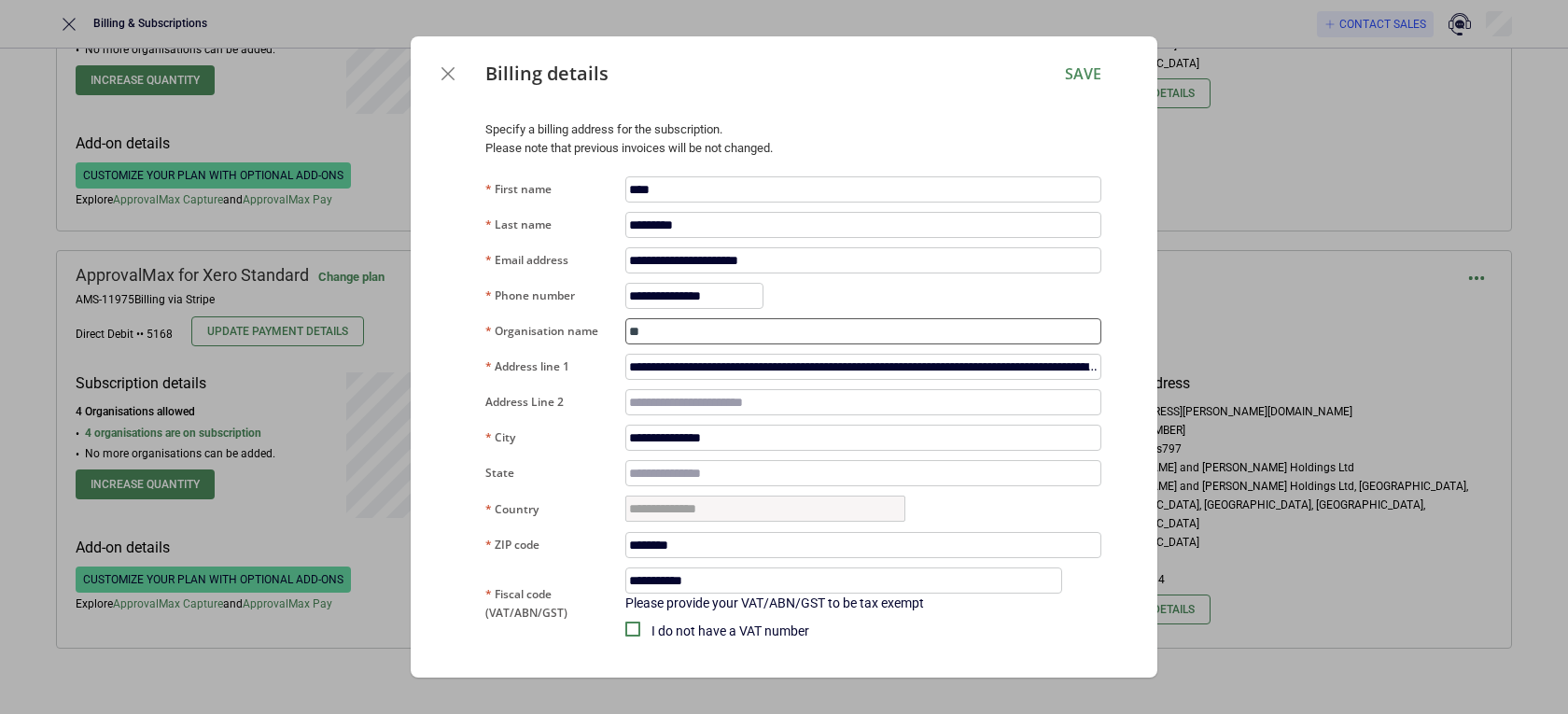 type on "***" 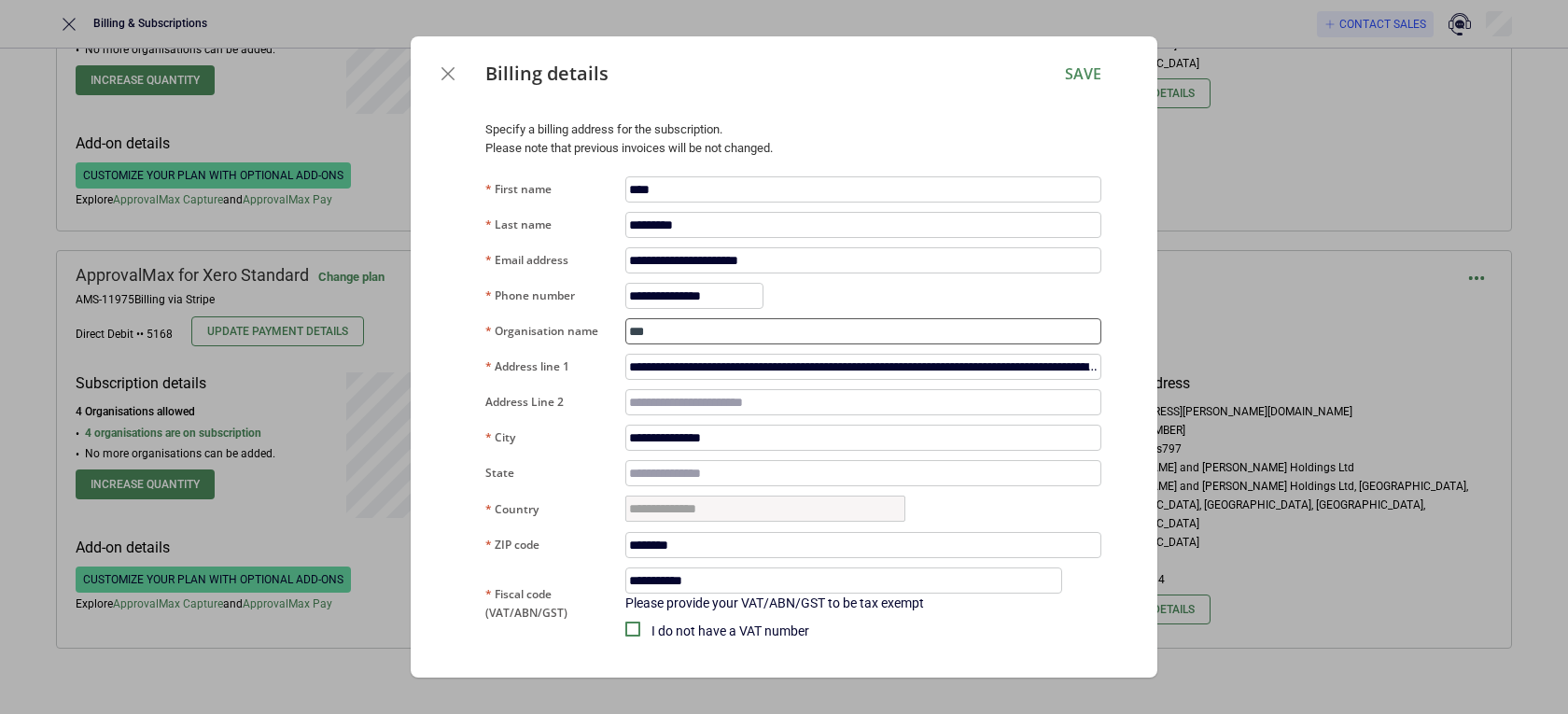 type on "****" 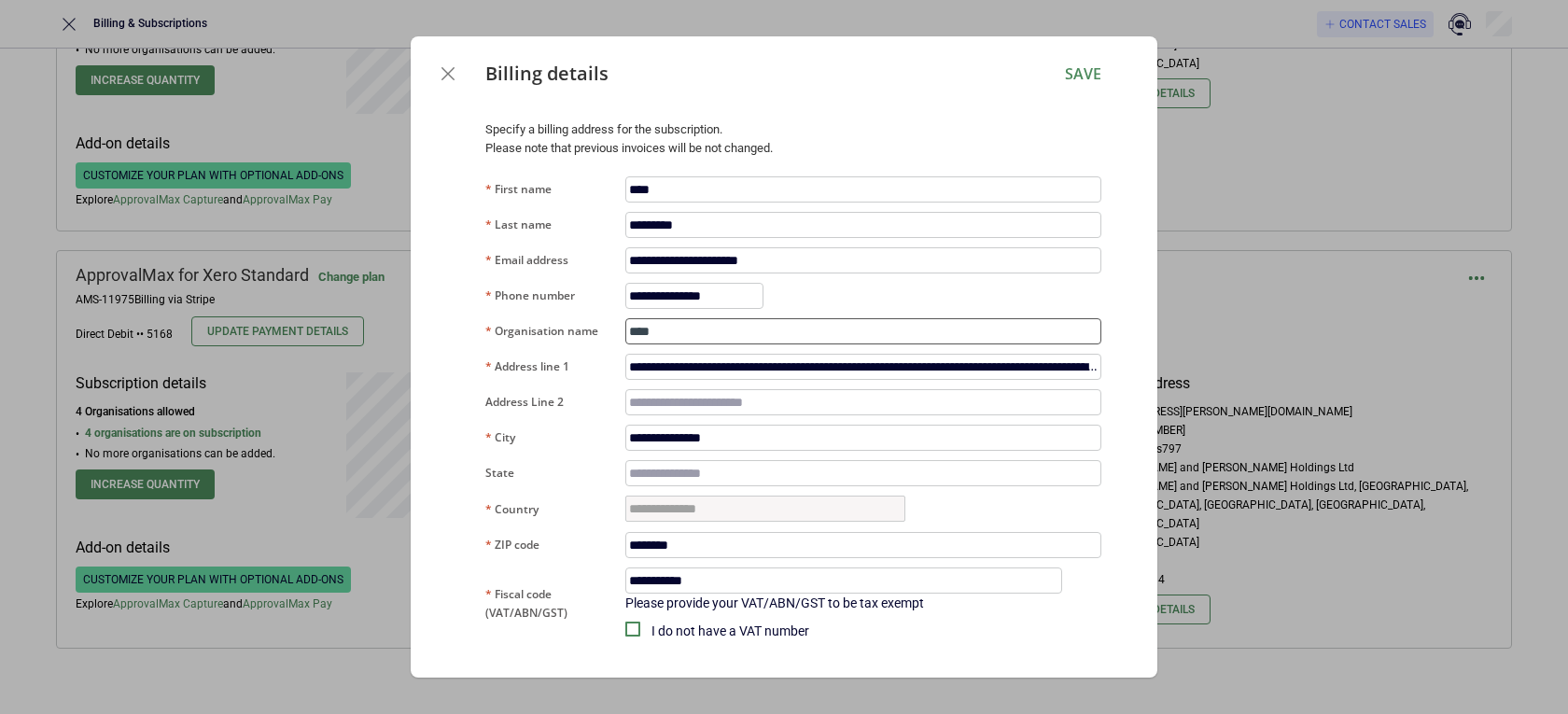 type on "*****" 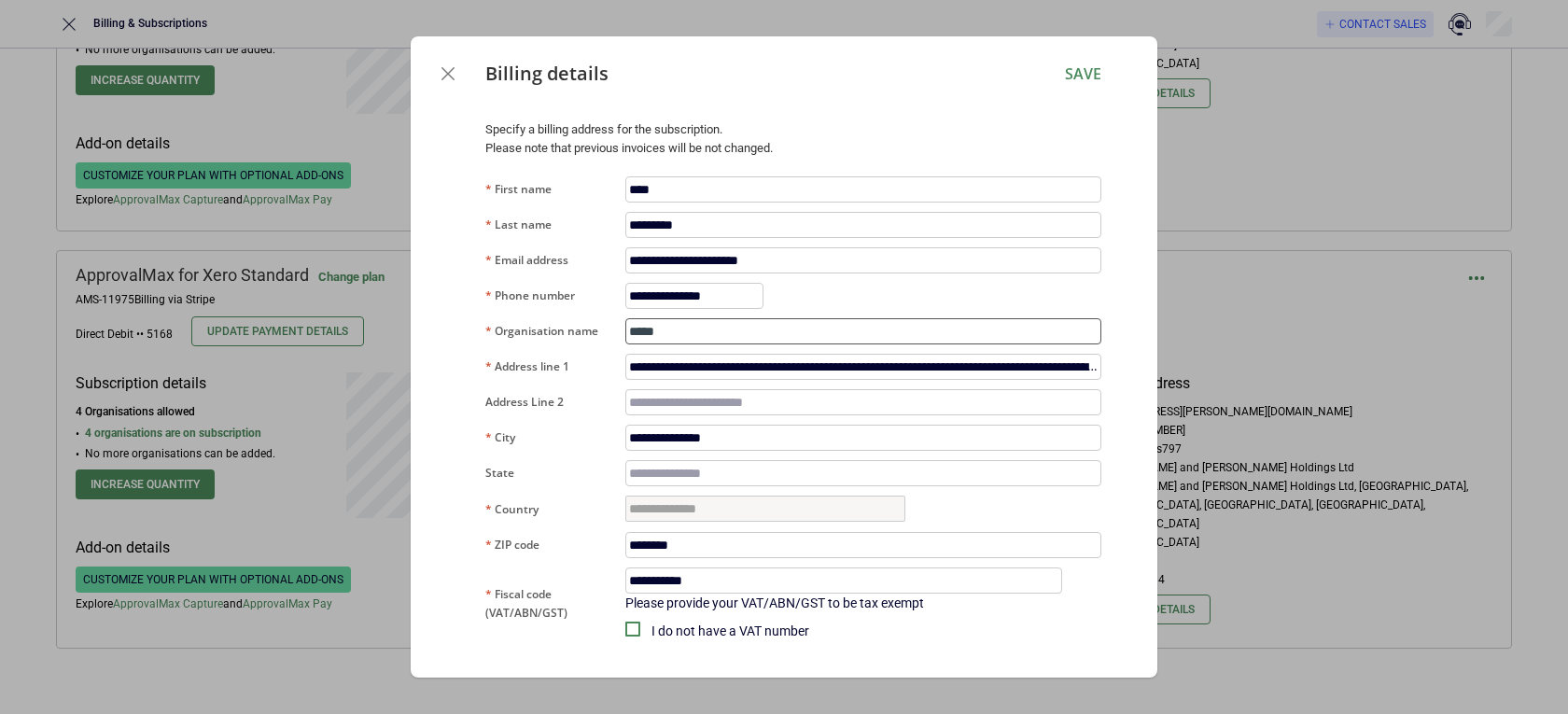 type on "*****" 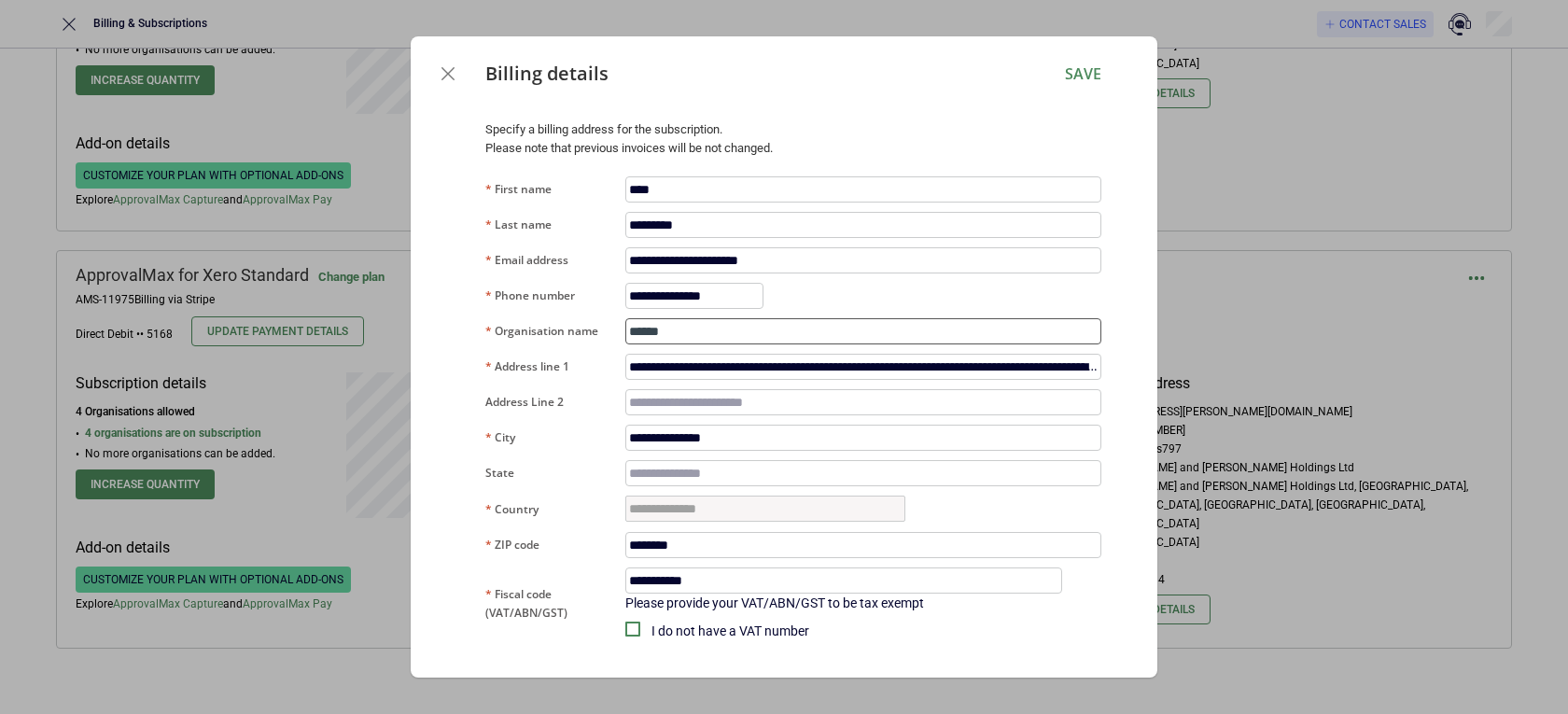 type on "*******" 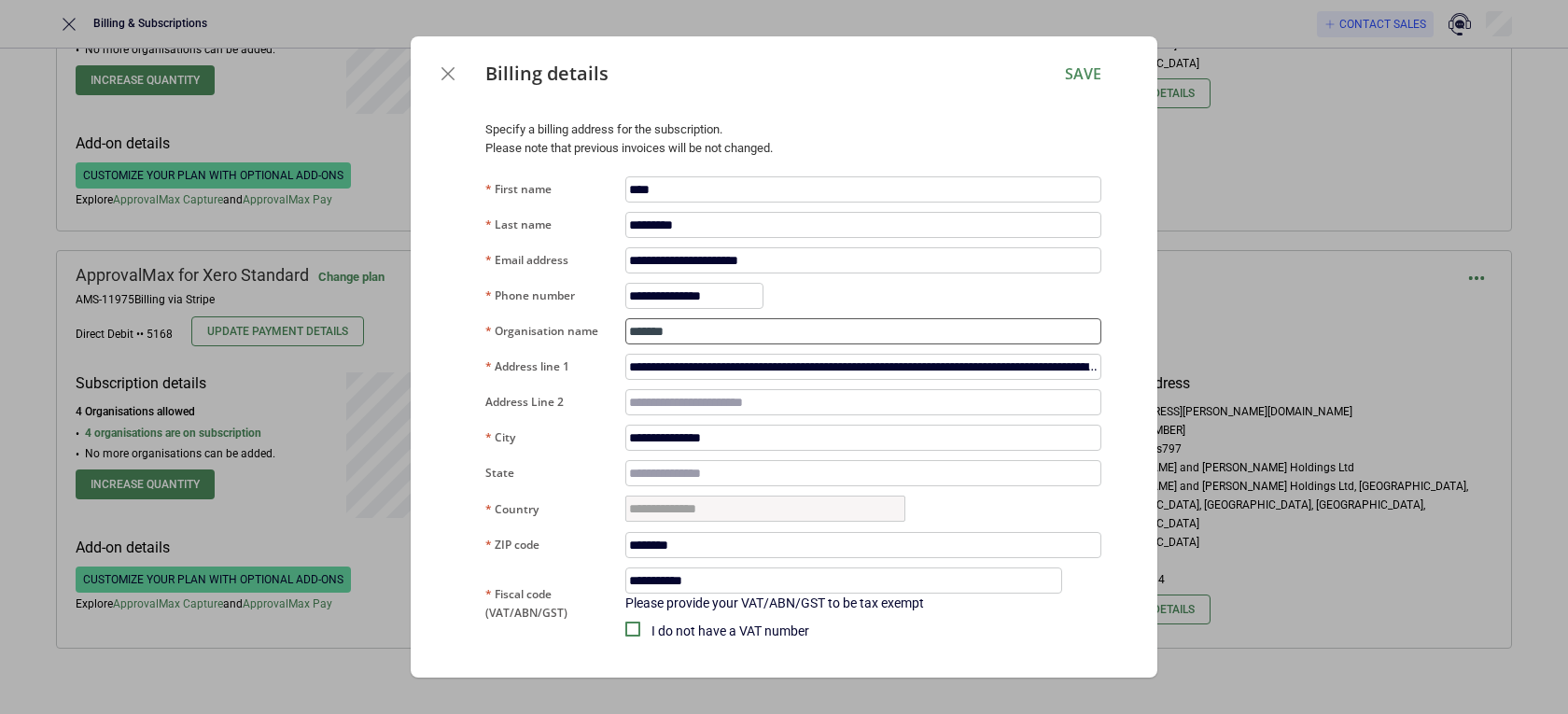 type on "********" 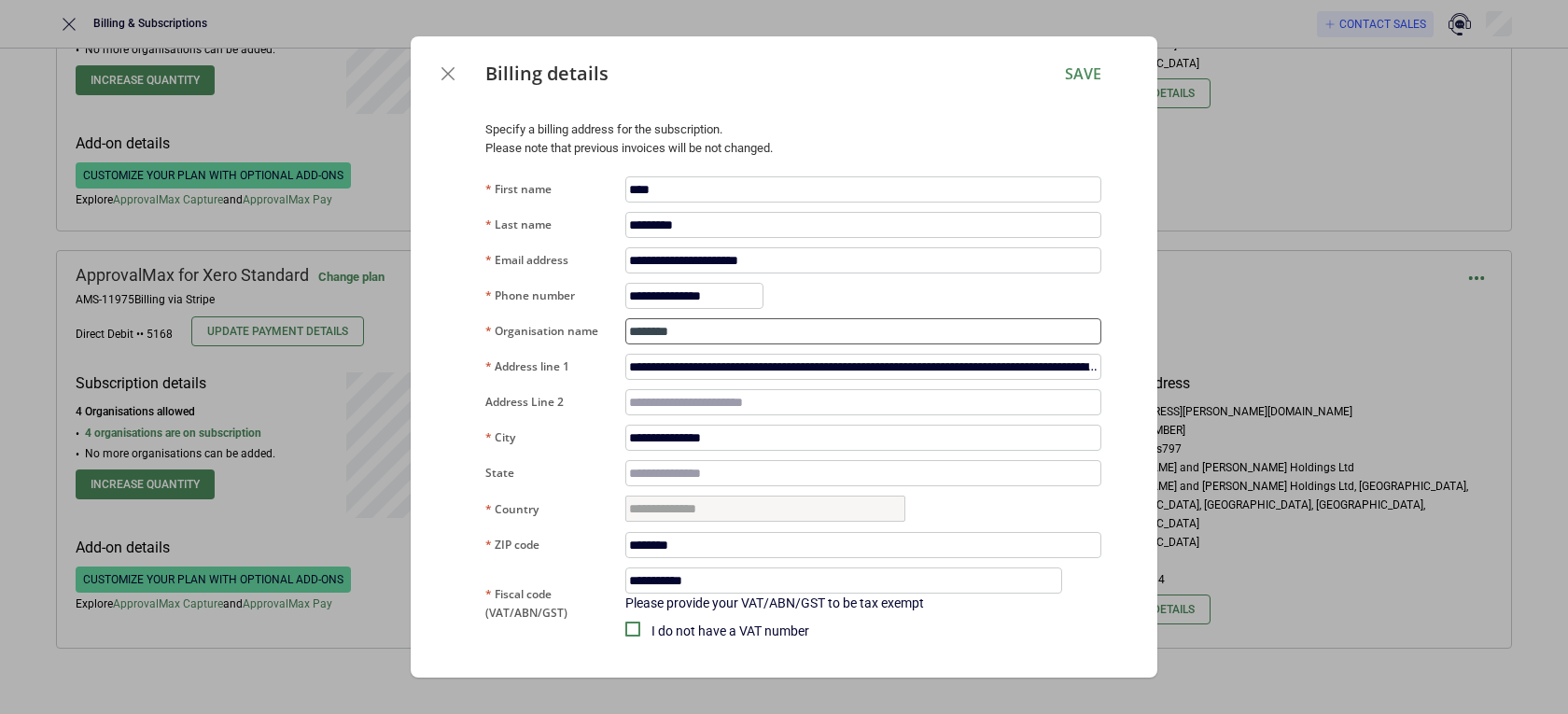 type on "*********" 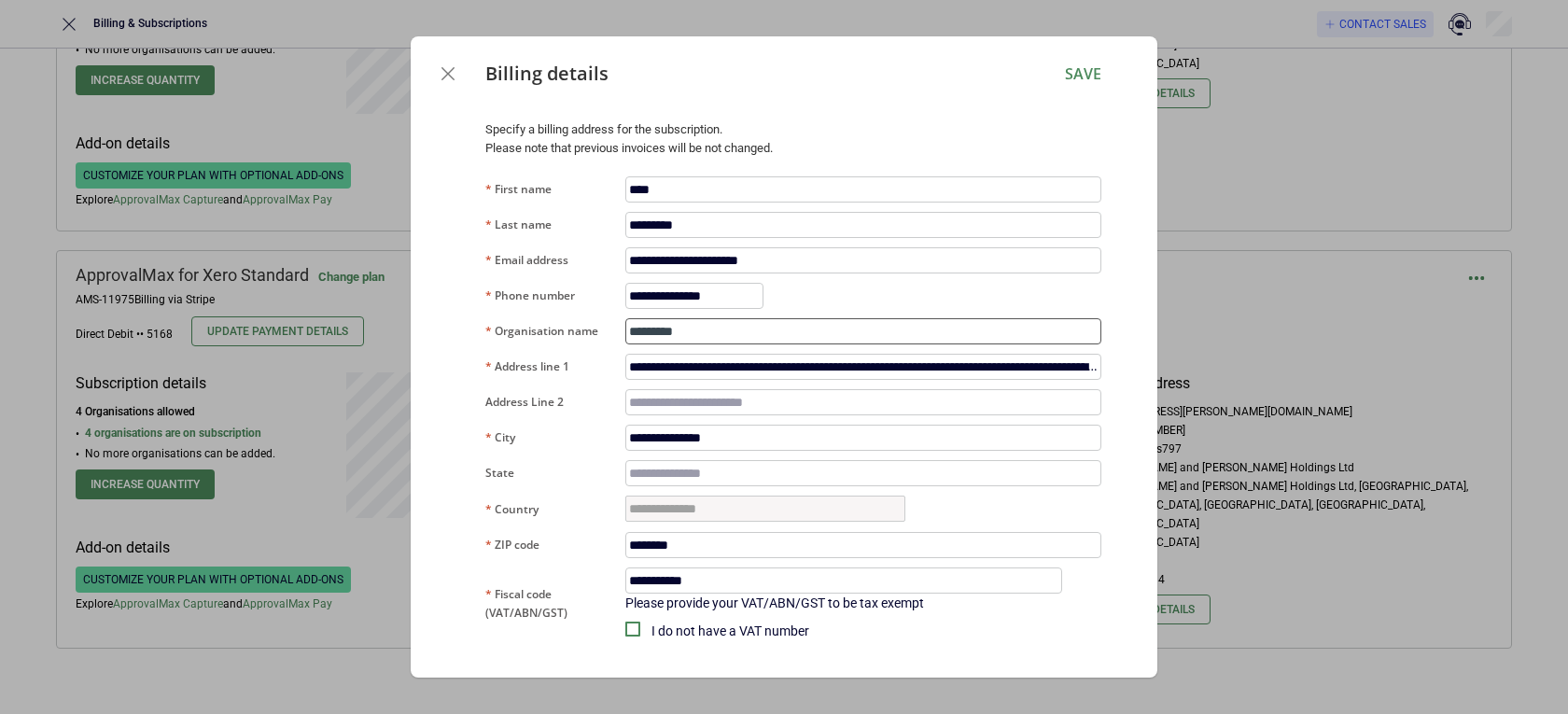 type on "**********" 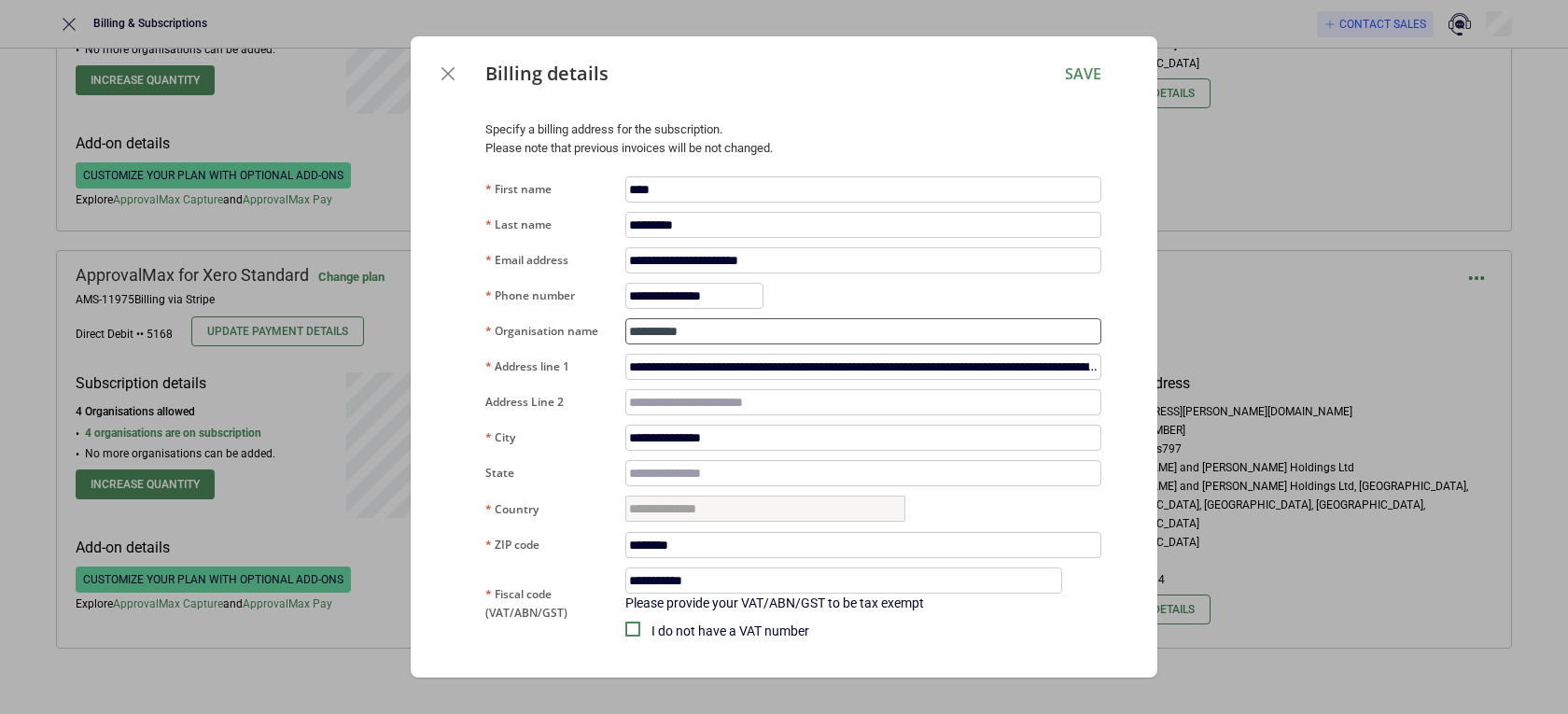 type on "**********" 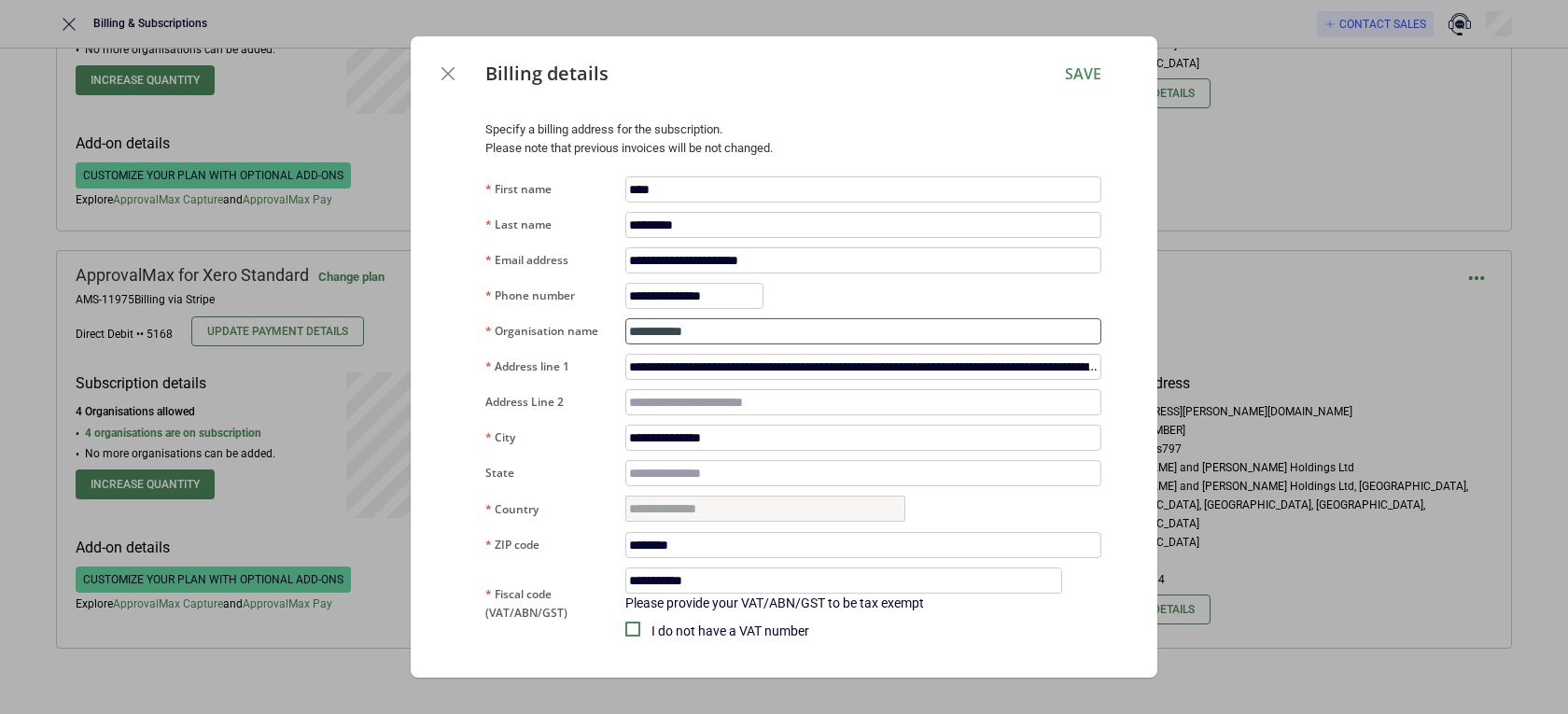 type on "**********" 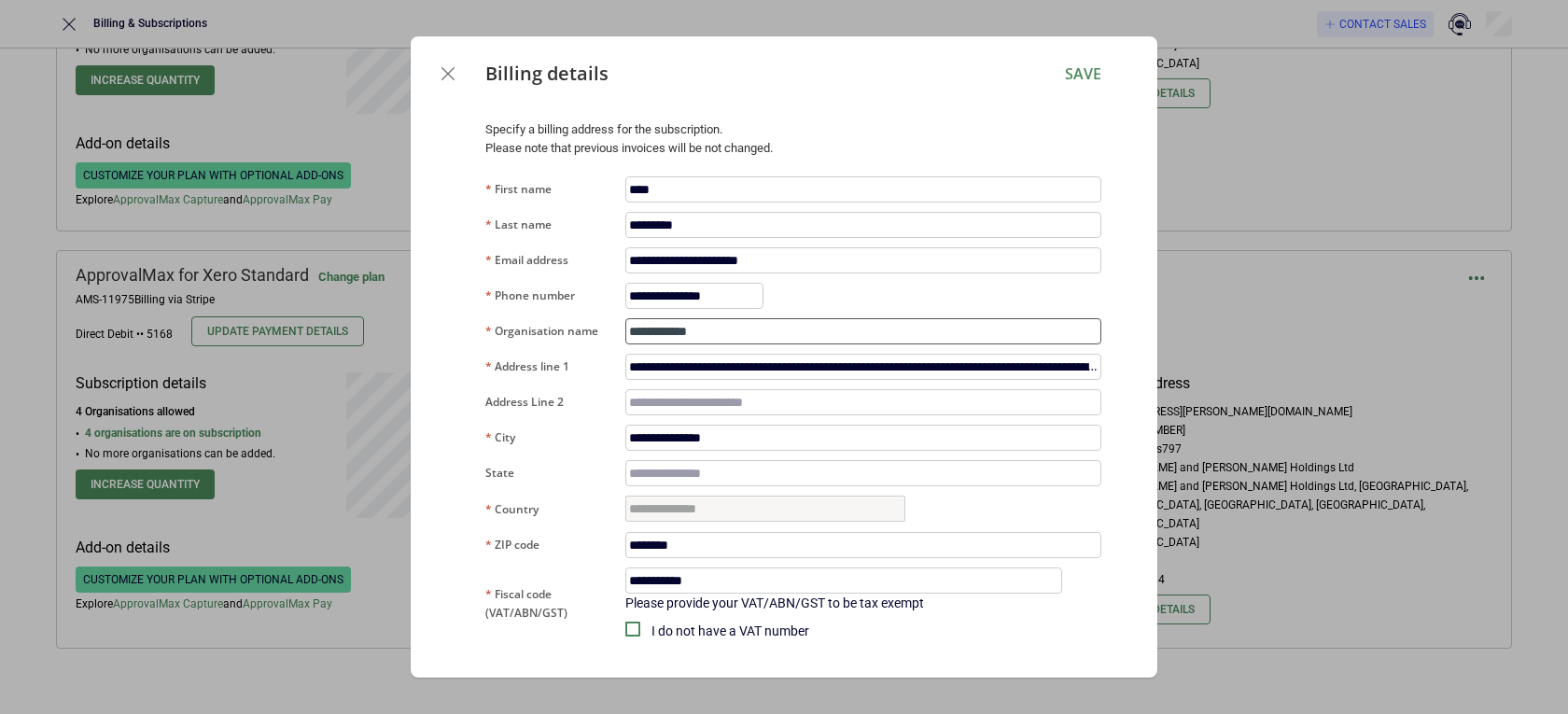 type on "**********" 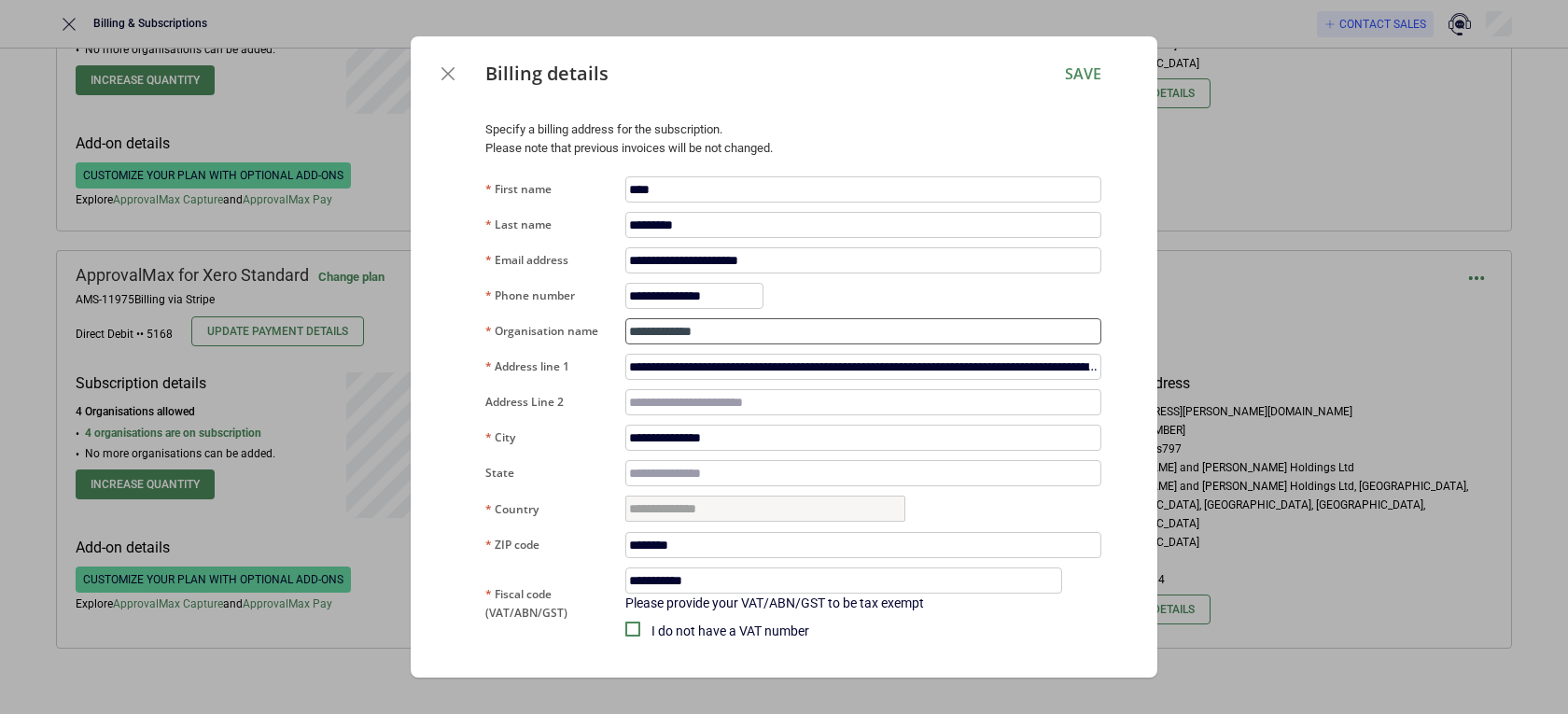 type on "**********" 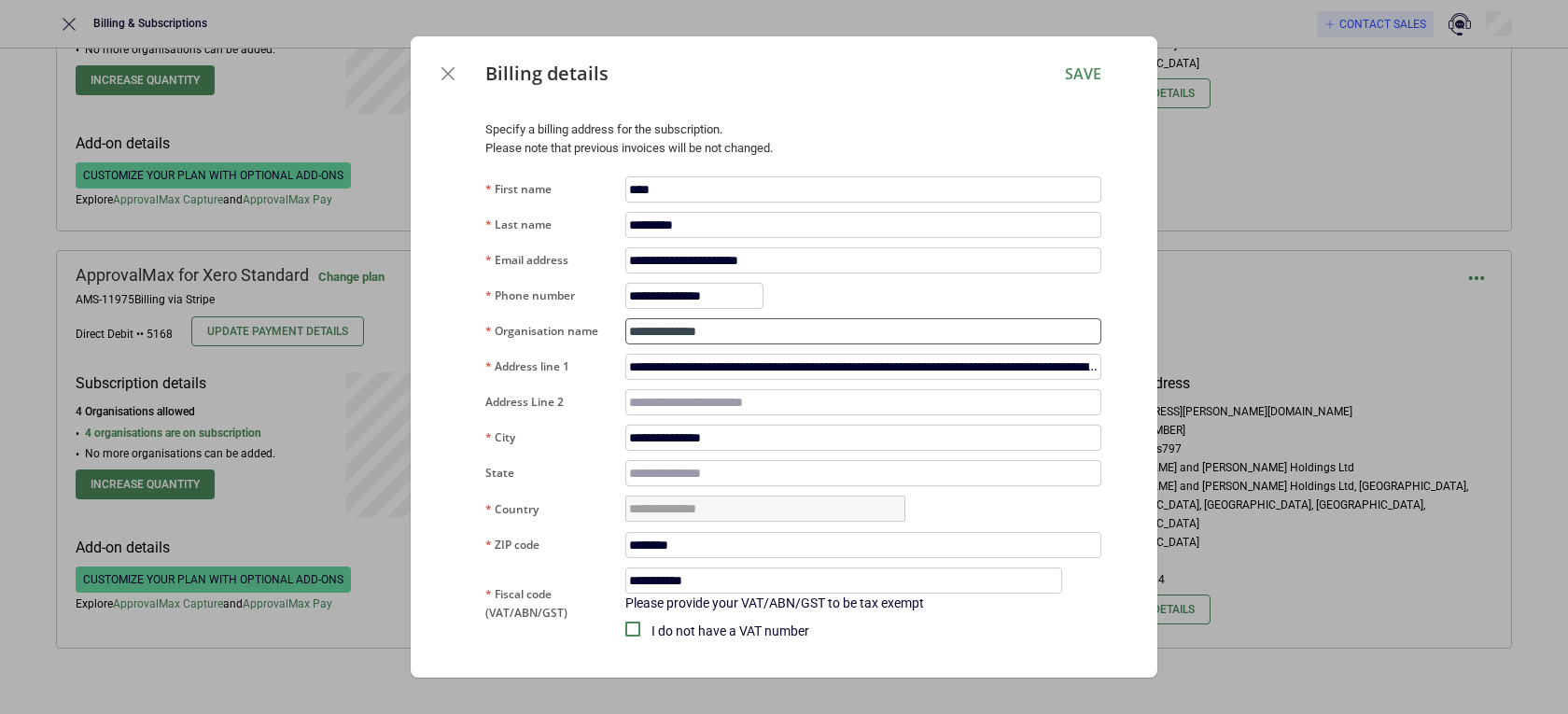 type on "**********" 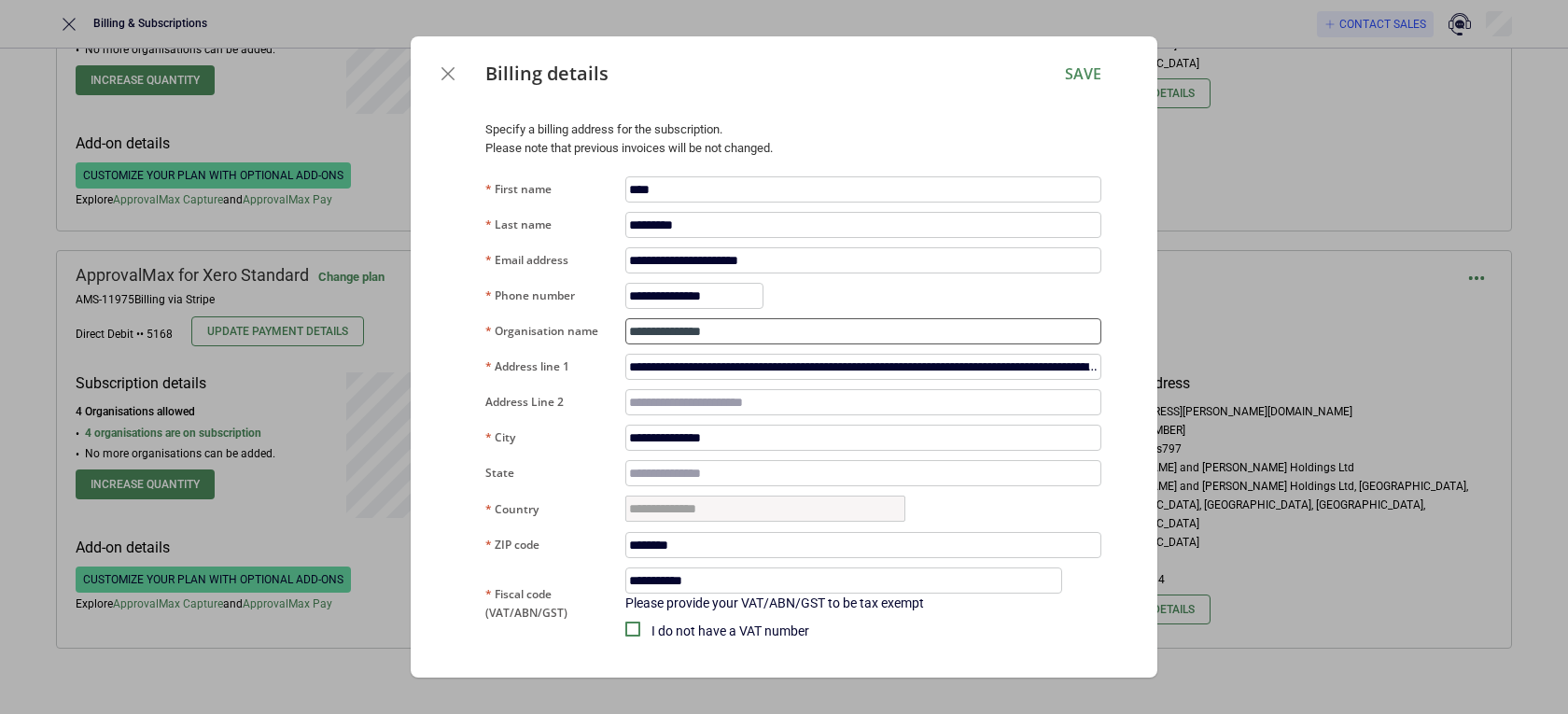 type on "**********" 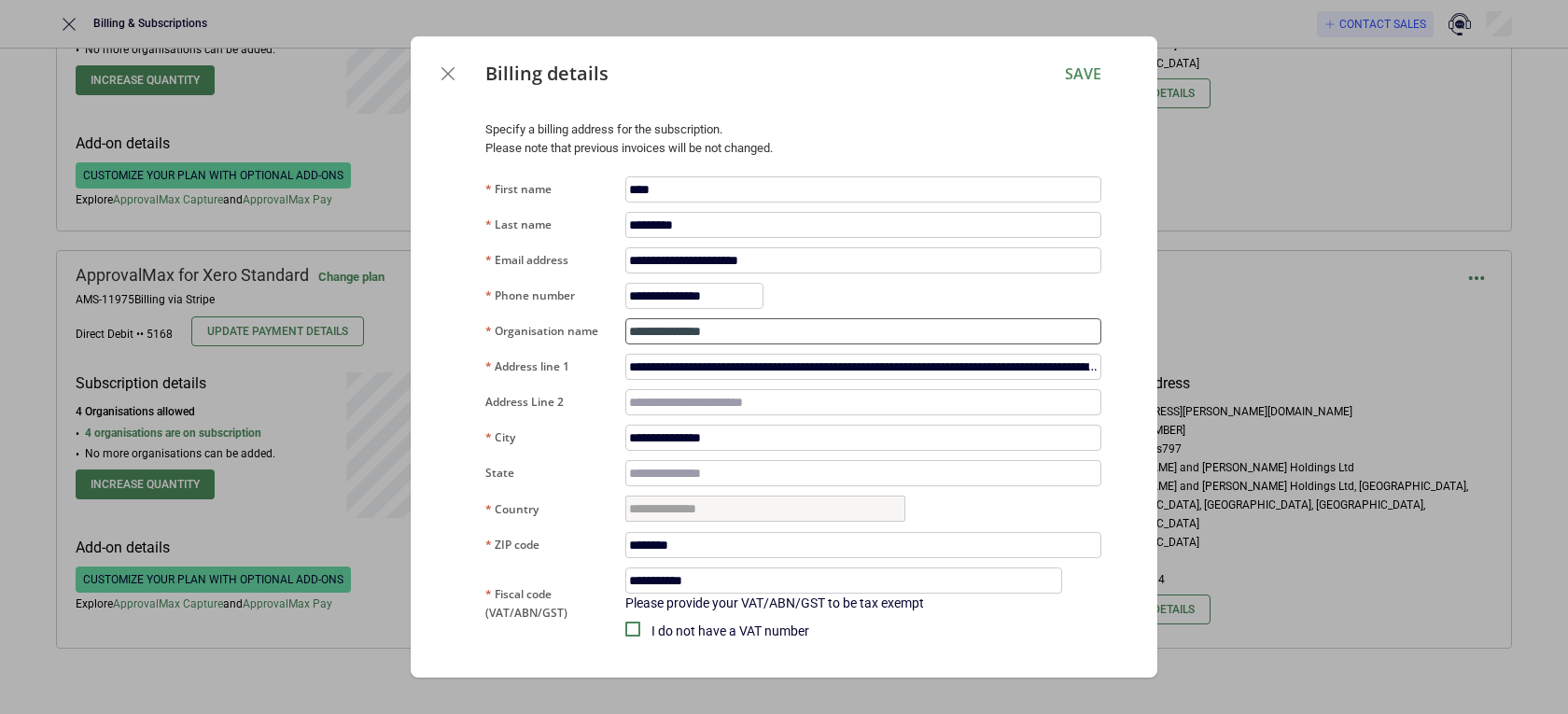 type on "**********" 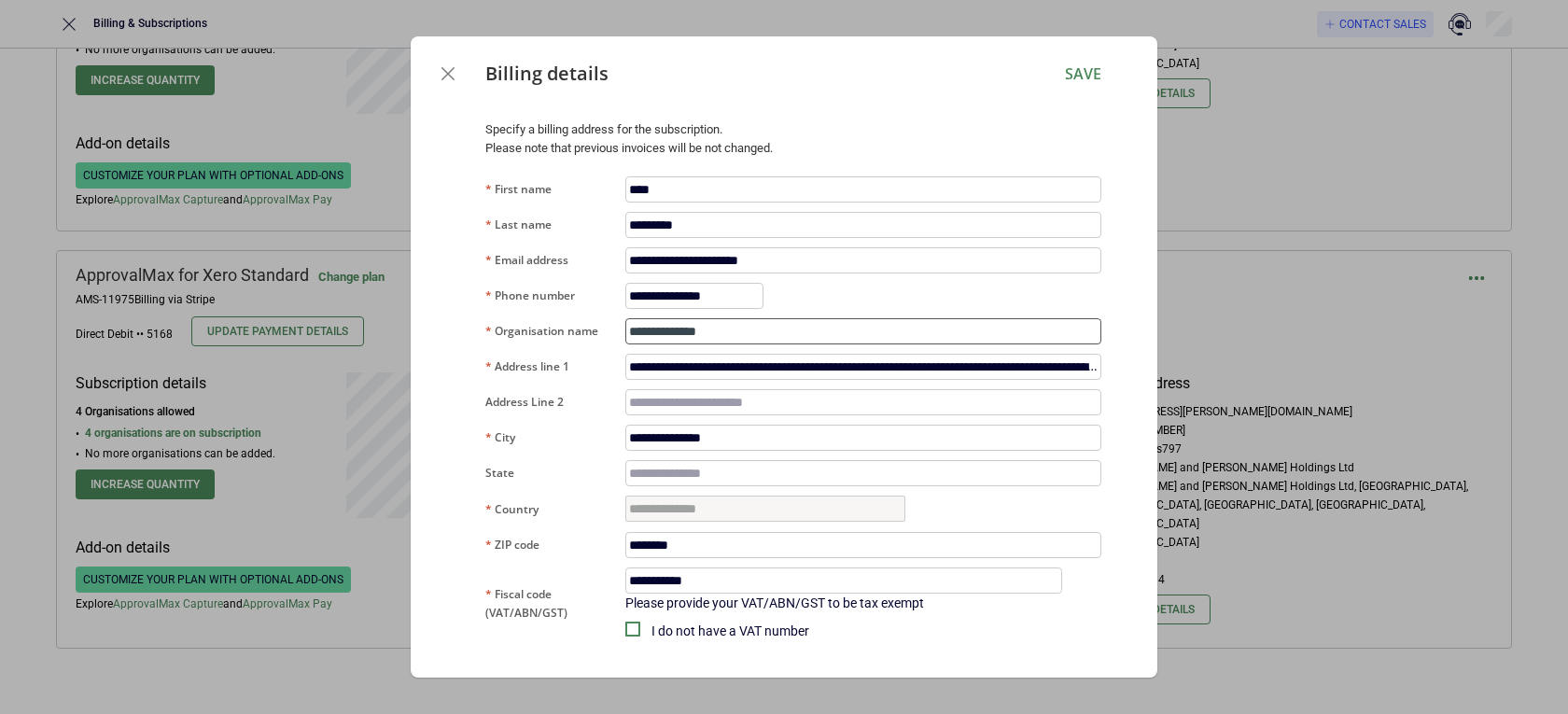 type on "**********" 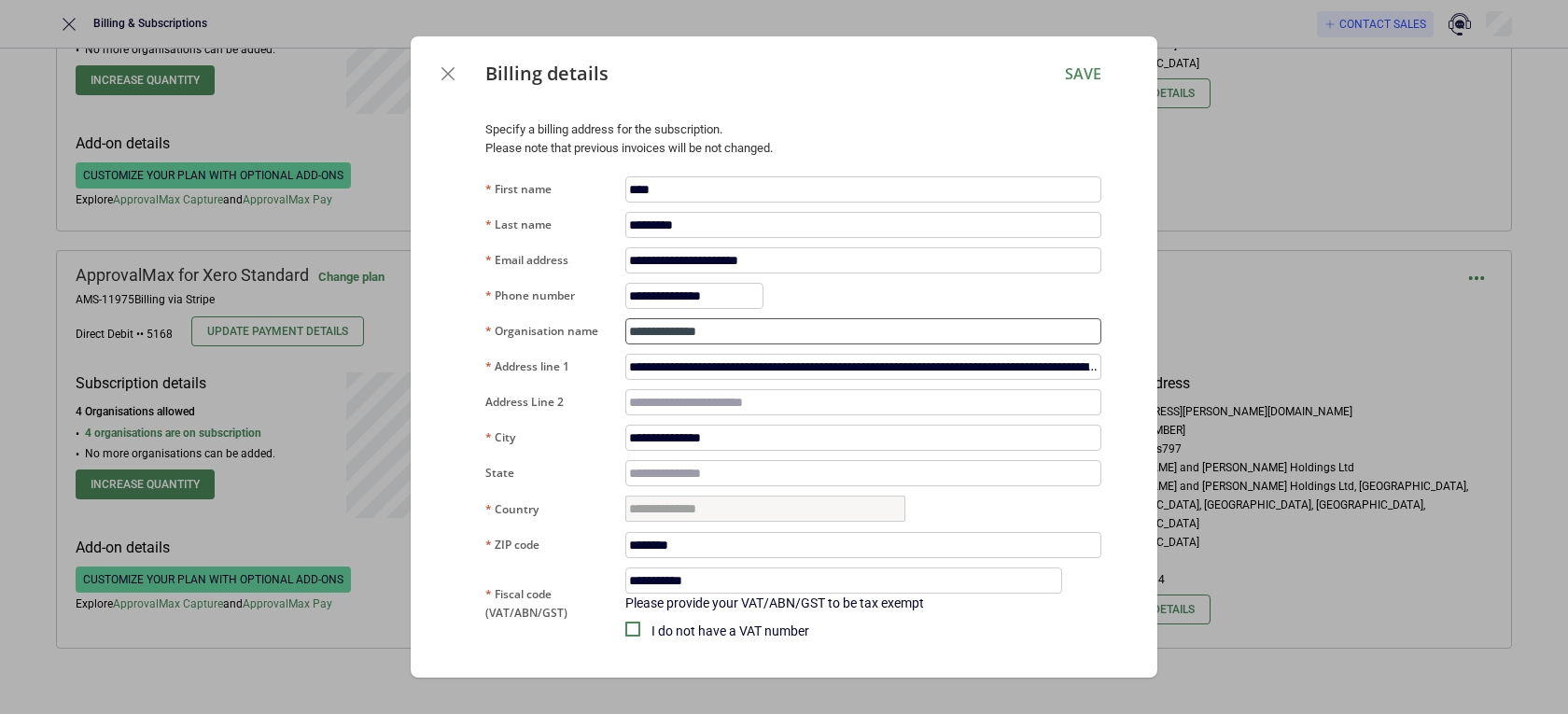 type on "**********" 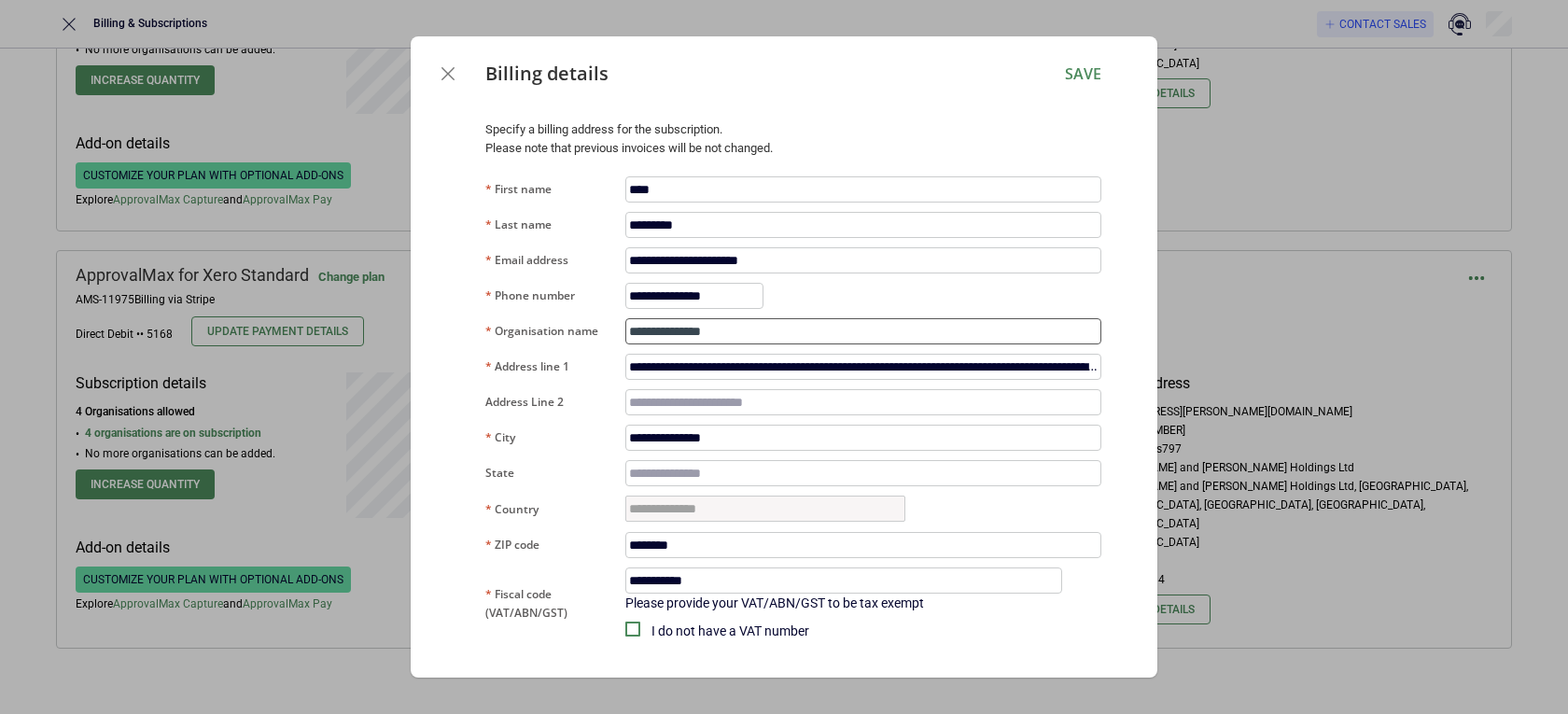 type on "**********" 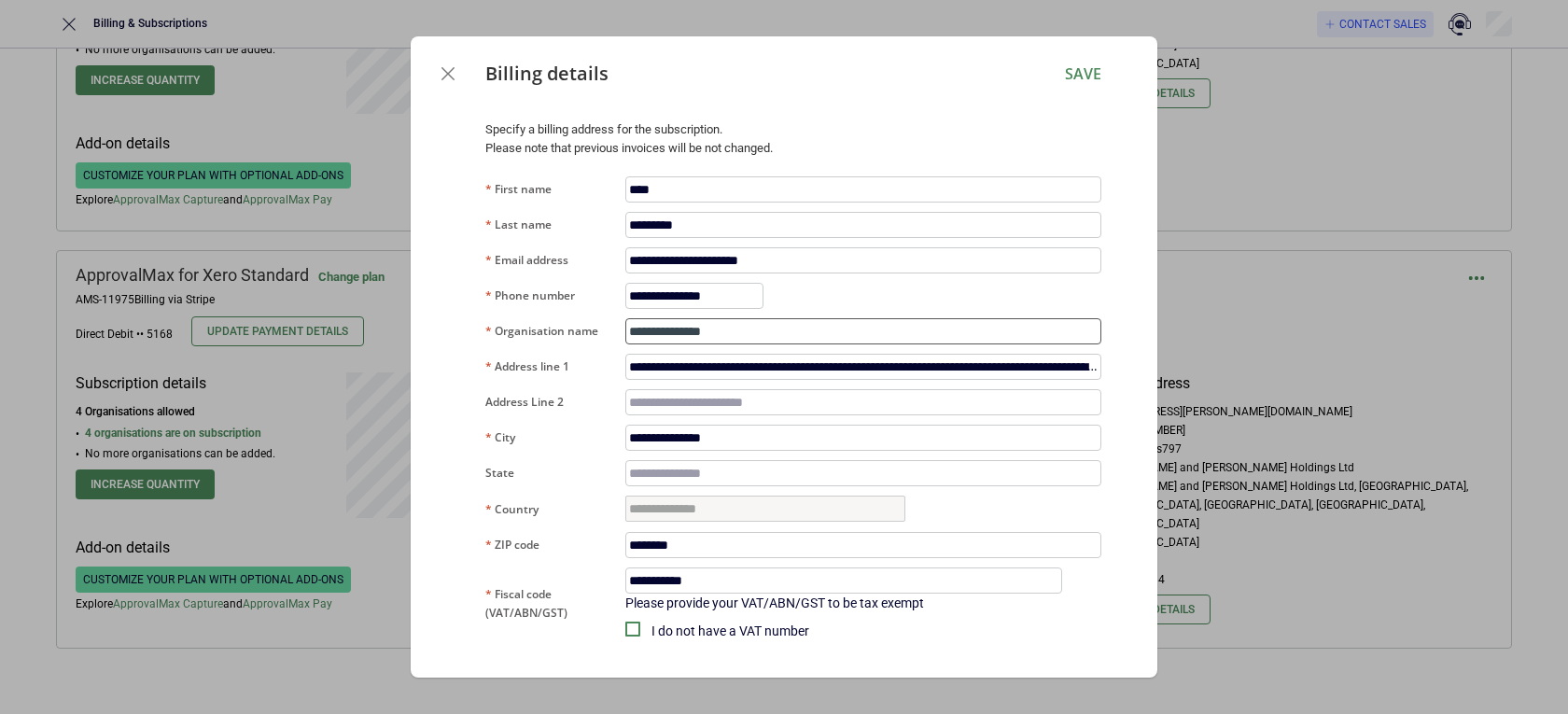type on "**********" 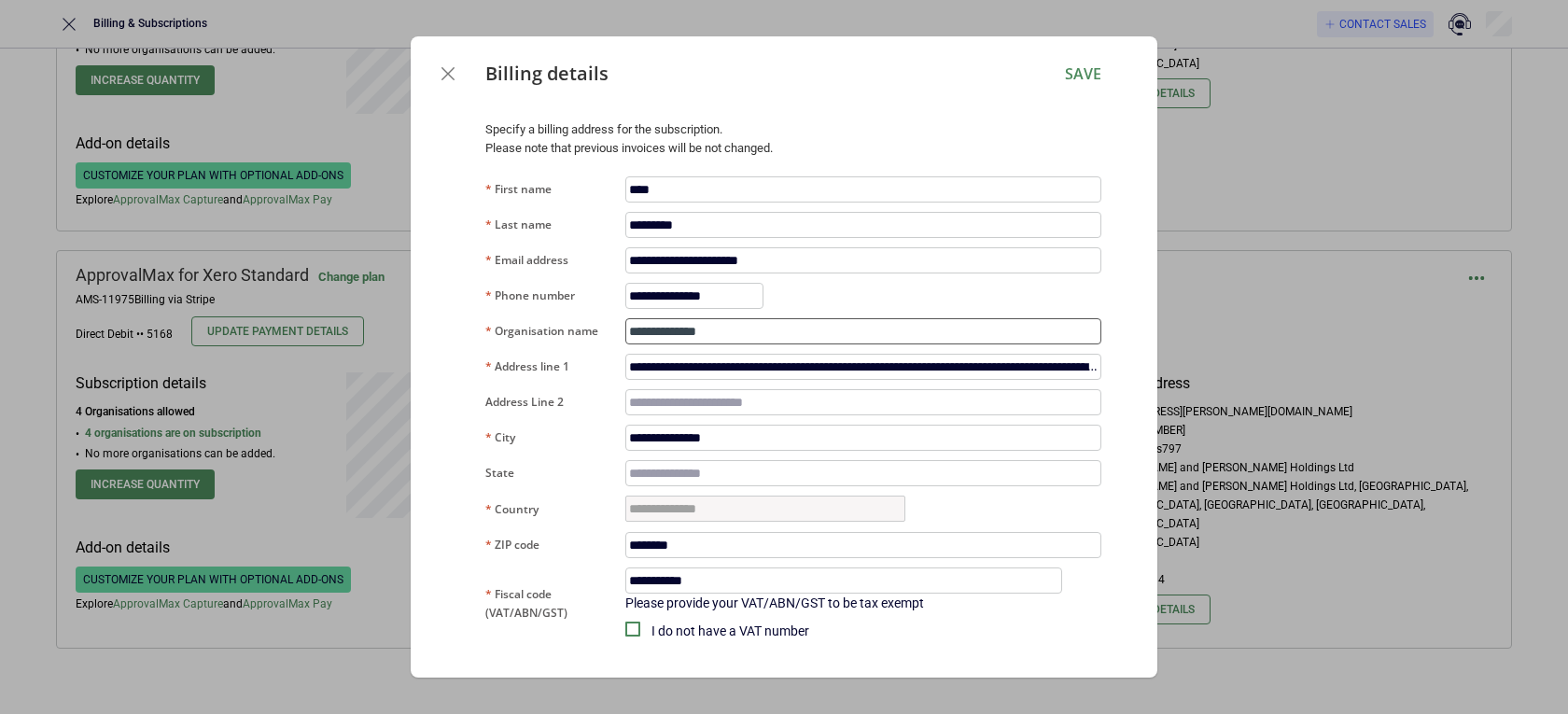 type on "**********" 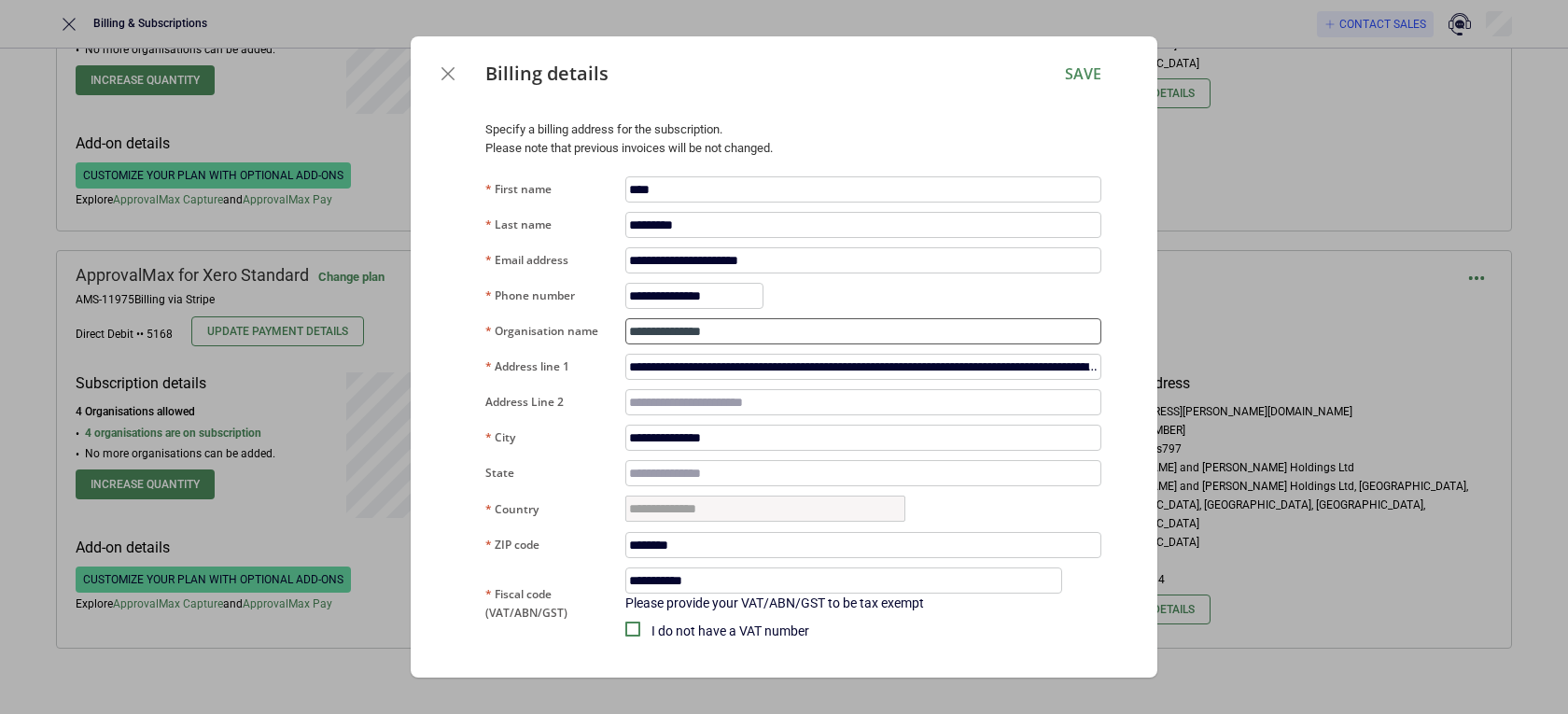 type on "**********" 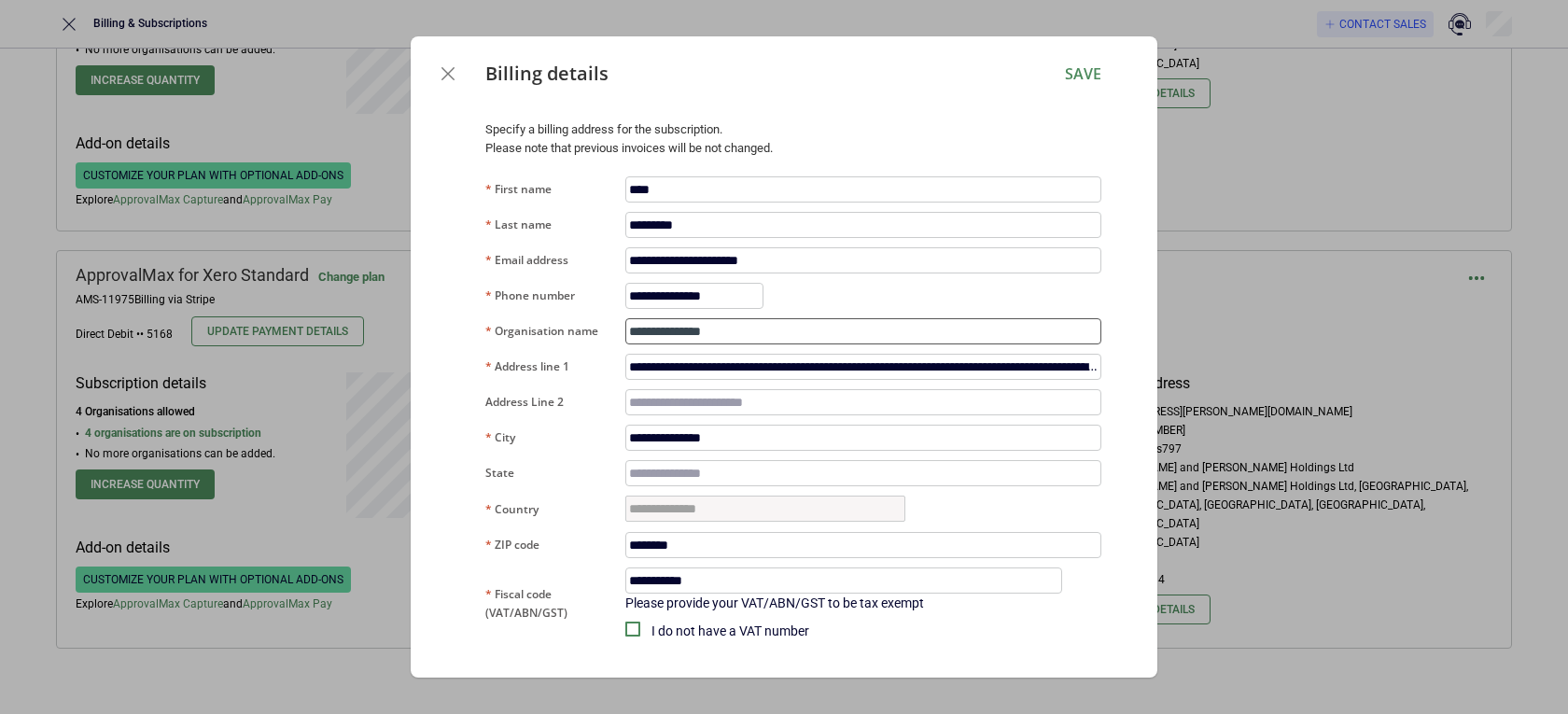 type on "**********" 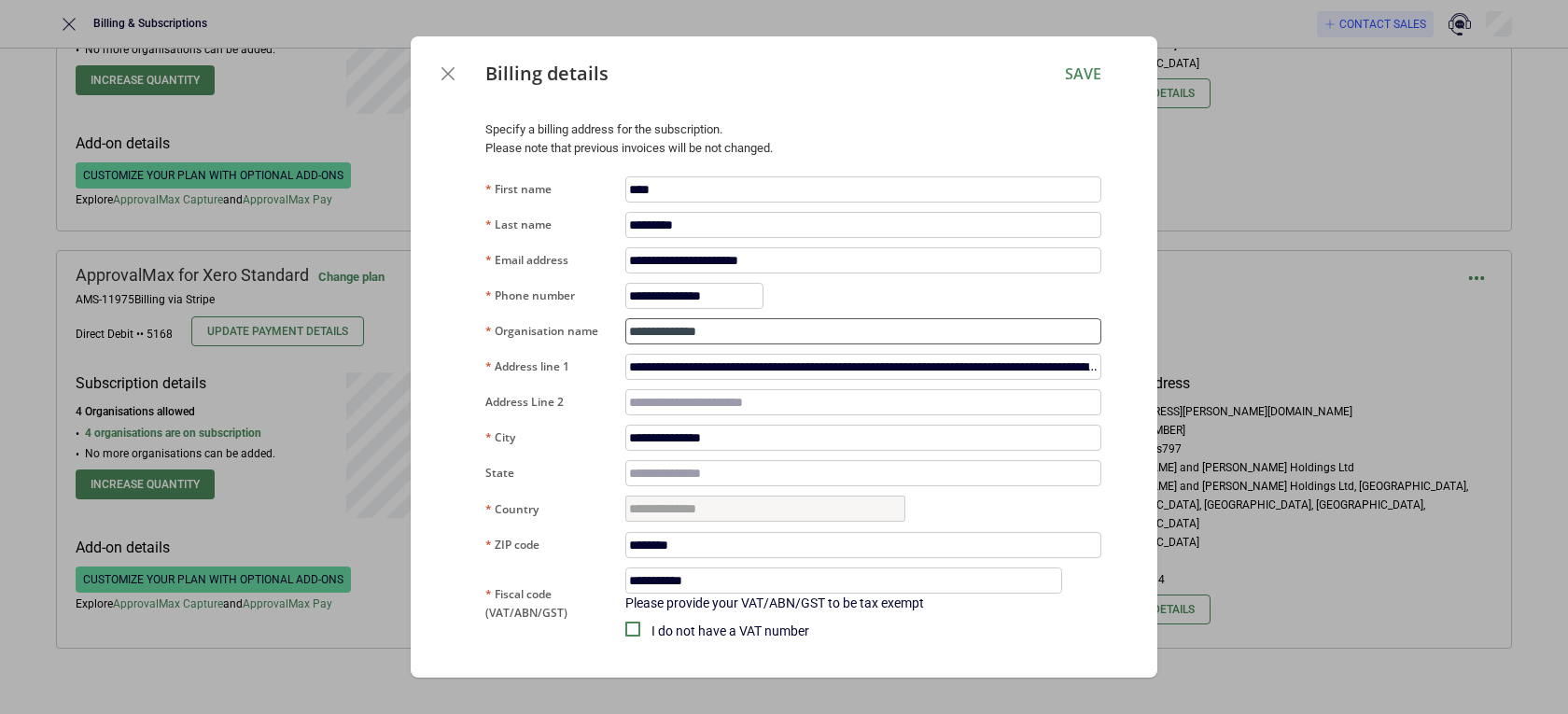 type on "**********" 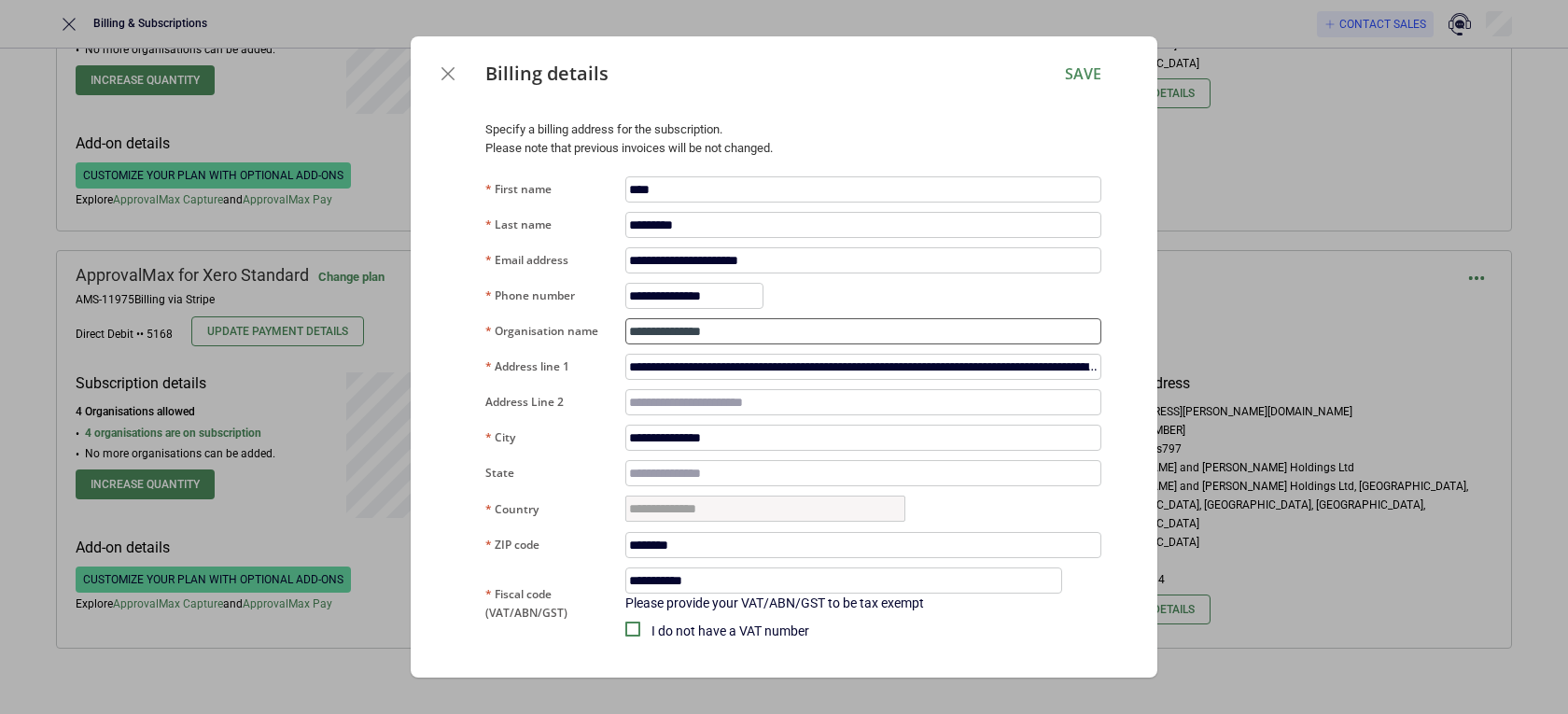 type on "**********" 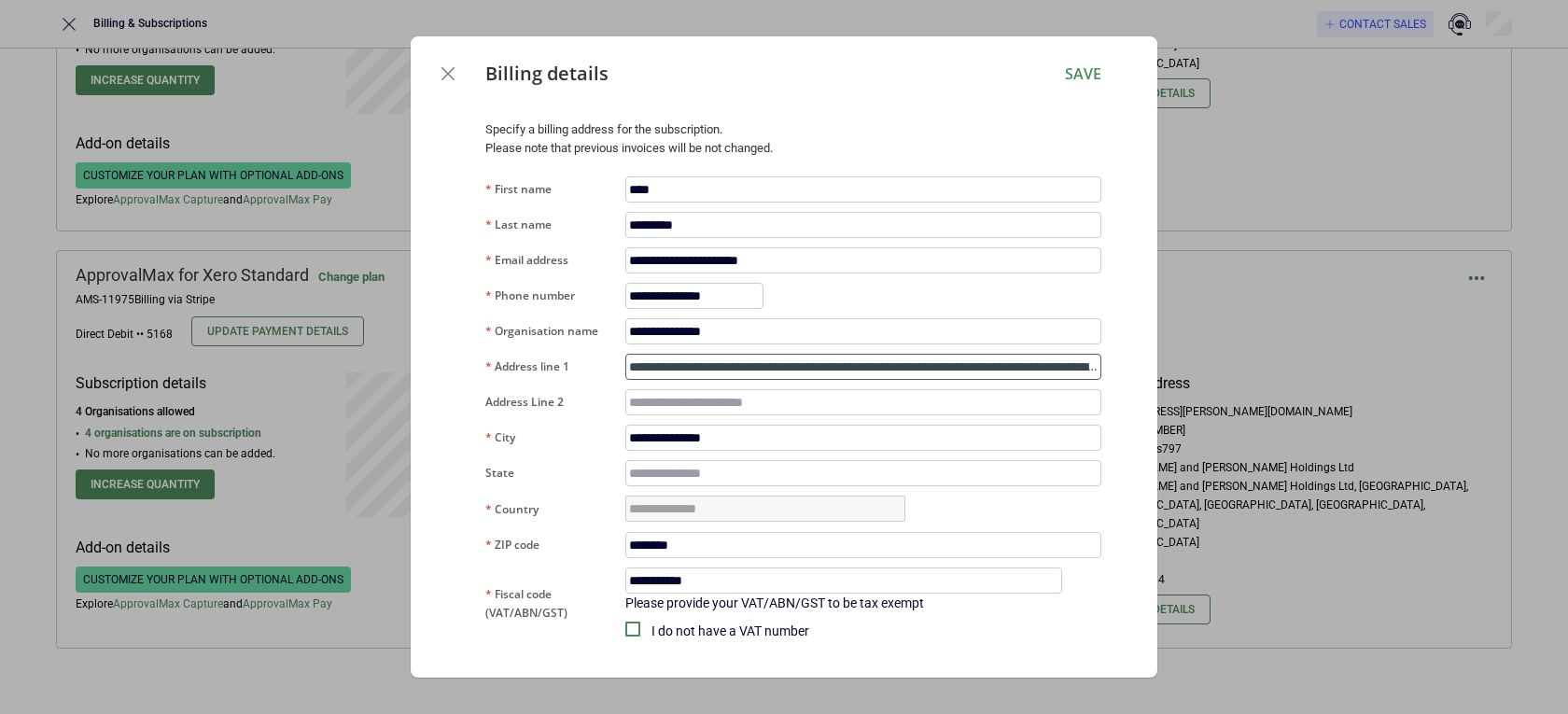 drag, startPoint x: 821, startPoint y: 361, endPoint x: 608, endPoint y: 352, distance: 213.19006 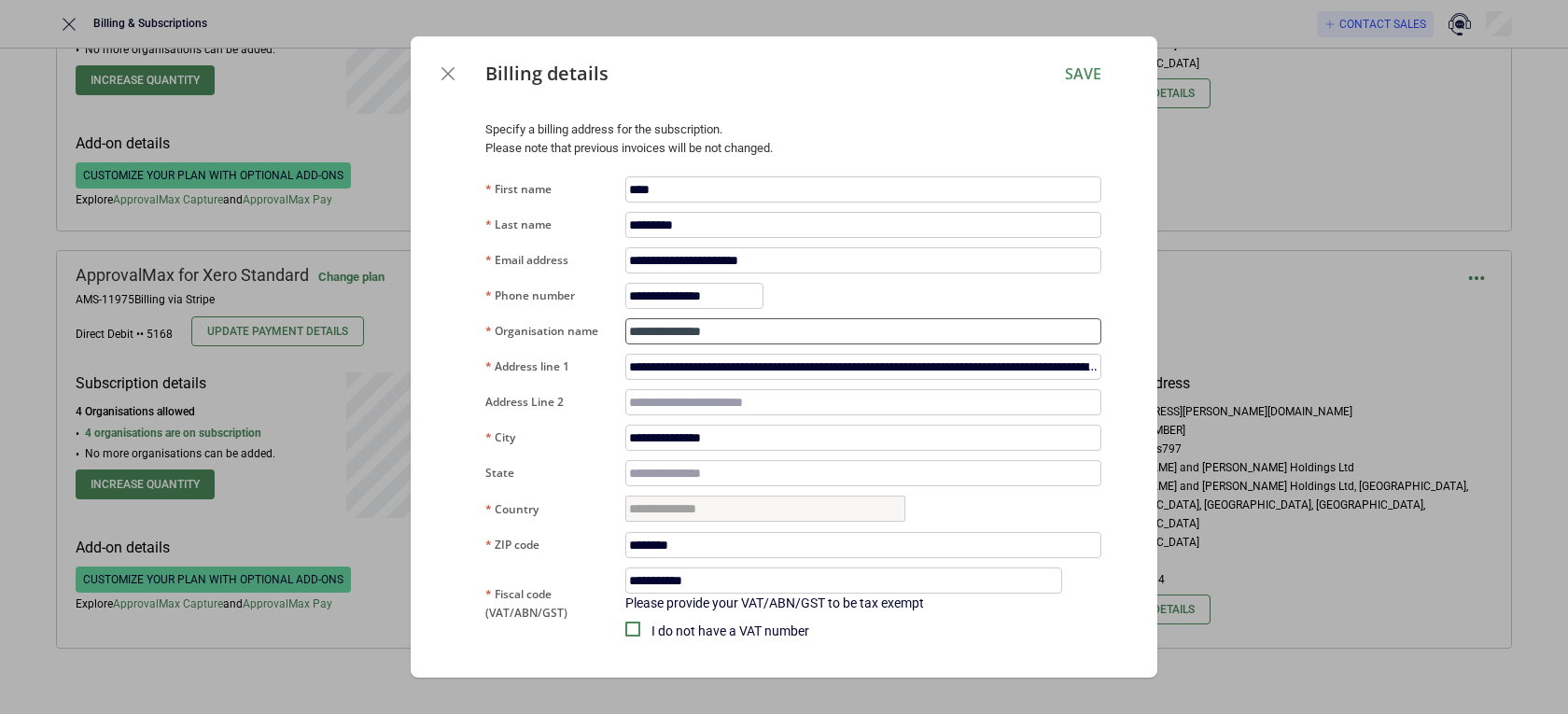 drag, startPoint x: 715, startPoint y: 334, endPoint x: 570, endPoint y: 343, distance: 145.27904 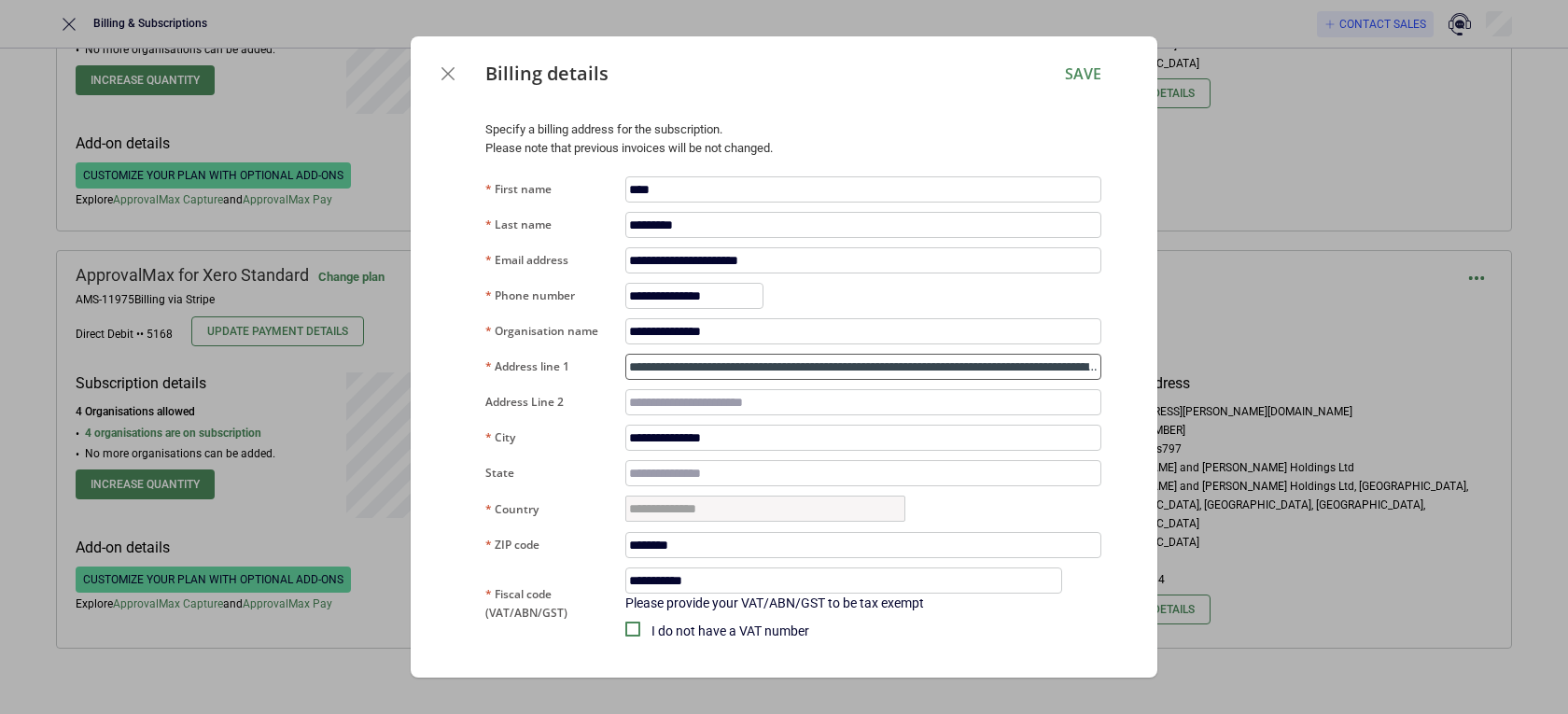 click on "**********" at bounding box center (863, 367) 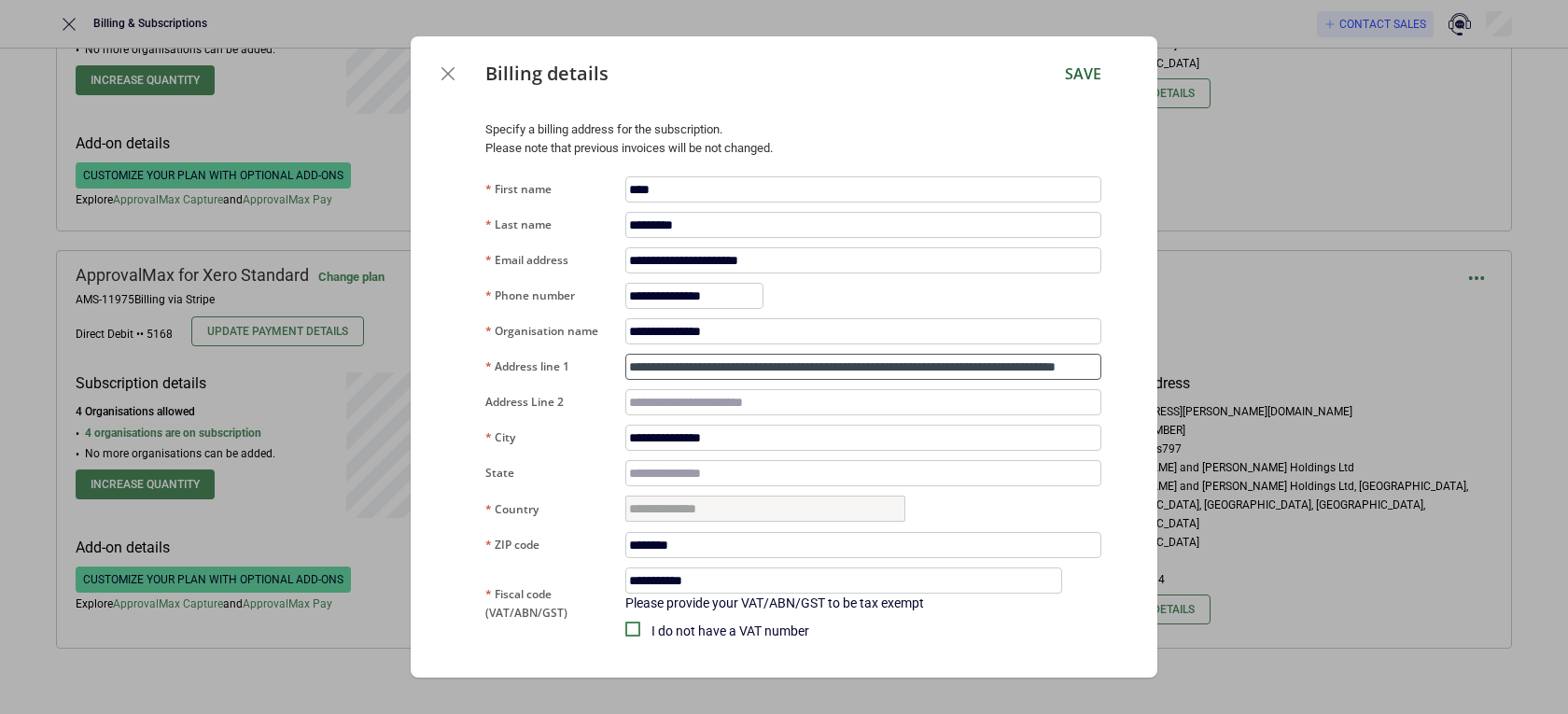 type on "**********" 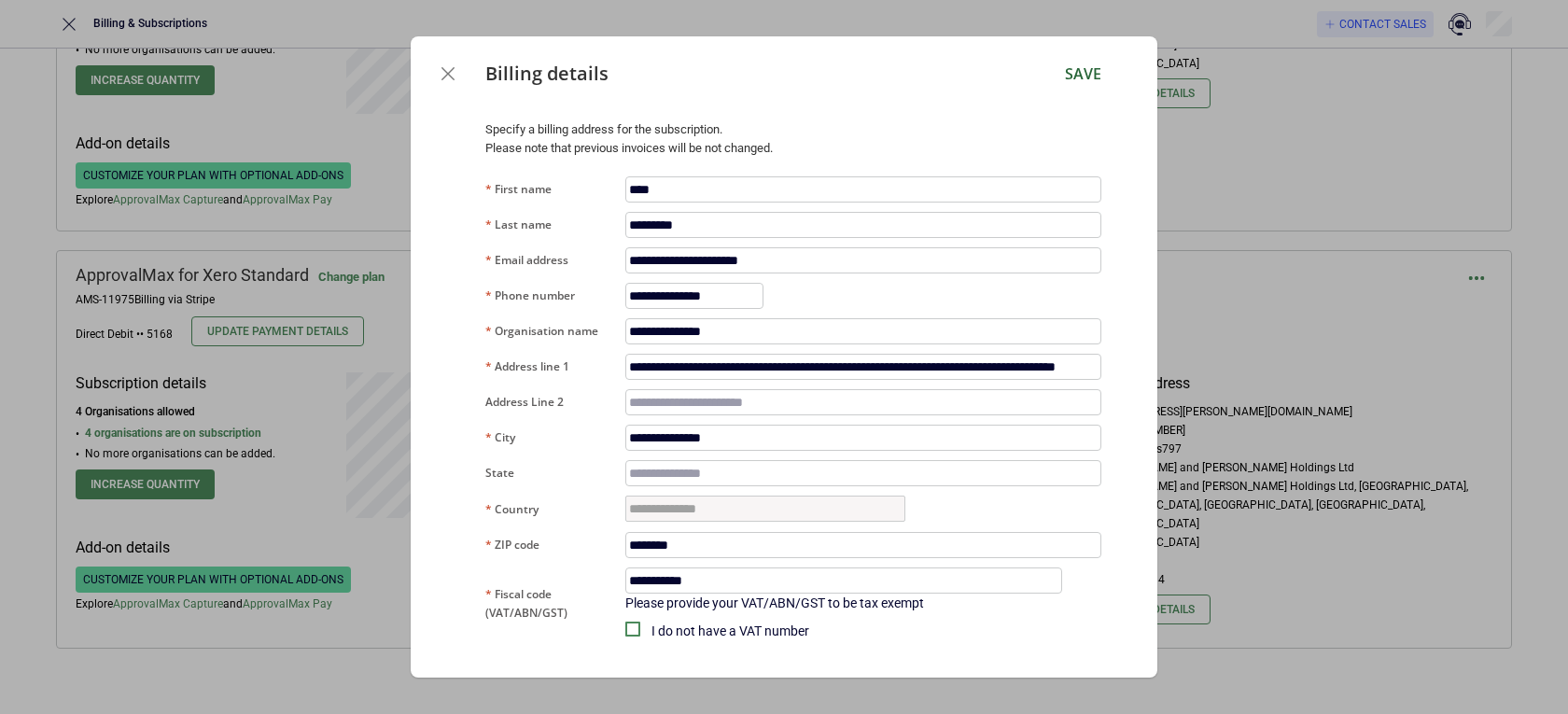 click on "Save" at bounding box center (1083, 74) 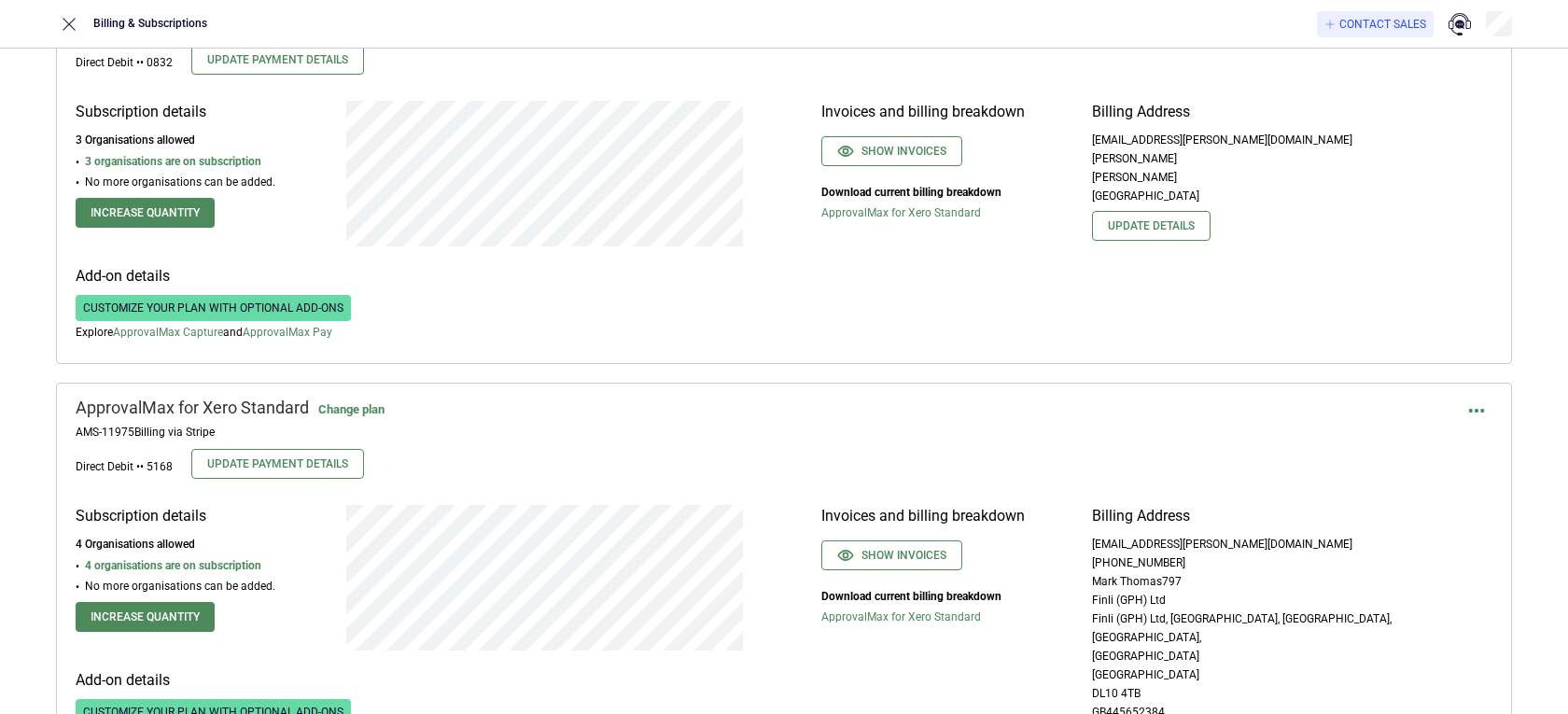 scroll, scrollTop: 342, scrollLeft: 0, axis: vertical 